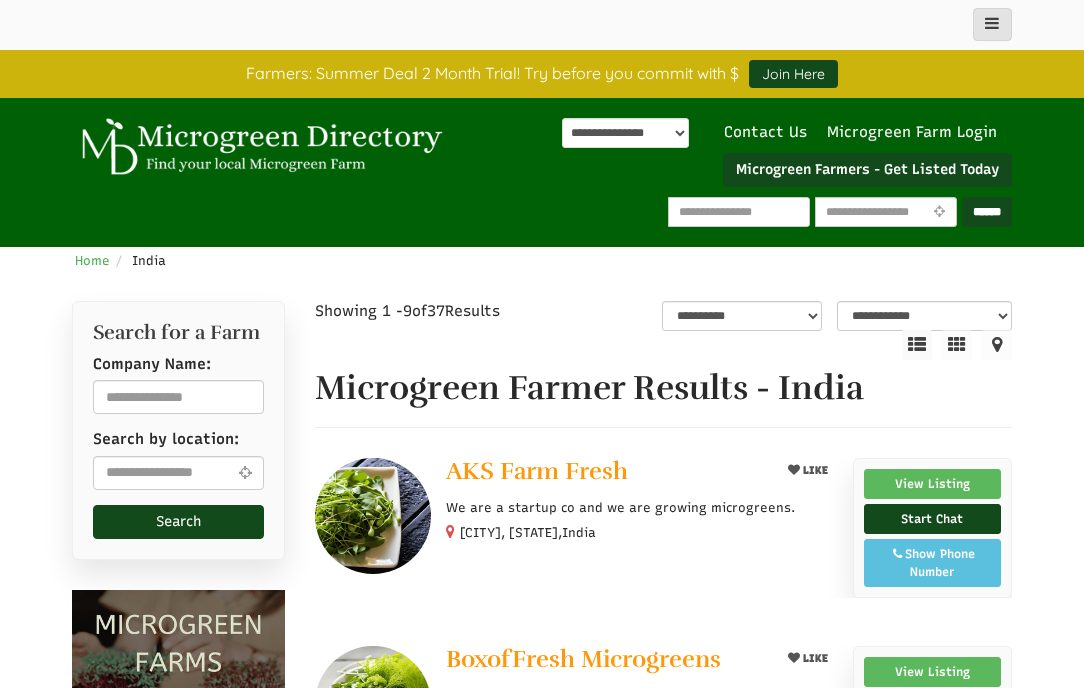 scroll, scrollTop: 0, scrollLeft: 0, axis: both 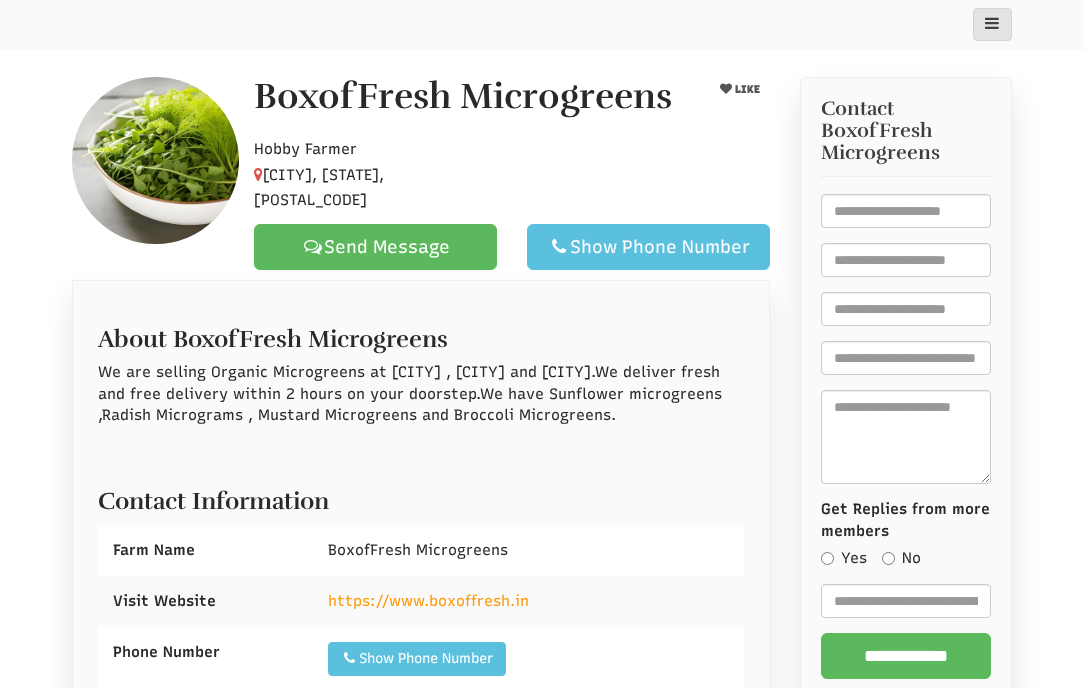 select 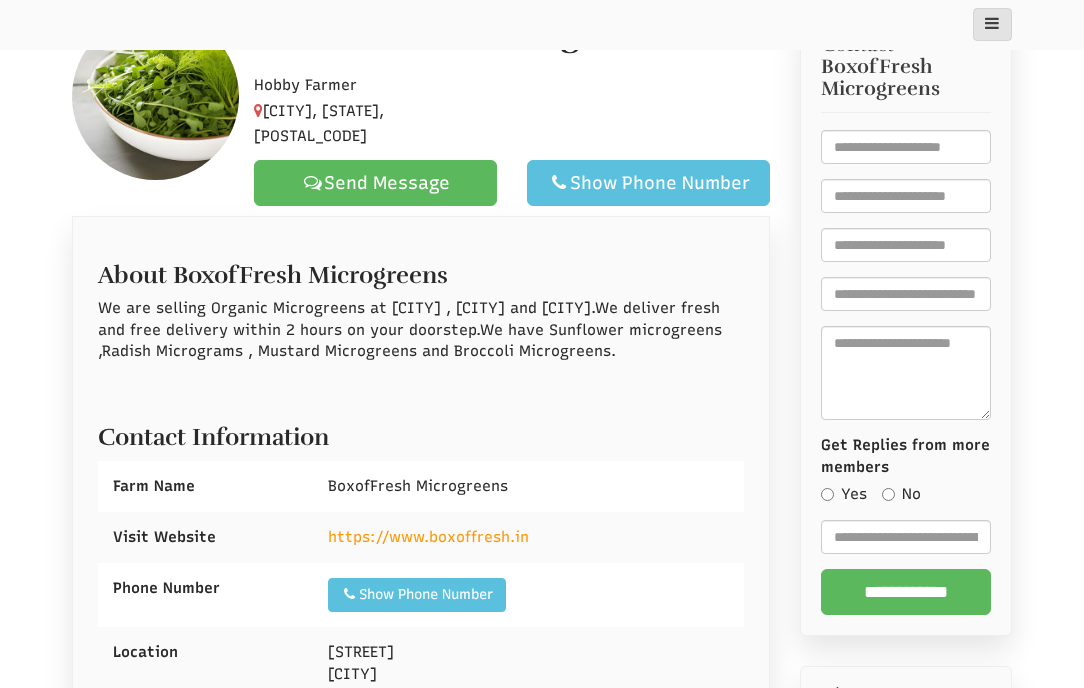 scroll, scrollTop: 300, scrollLeft: 0, axis: vertical 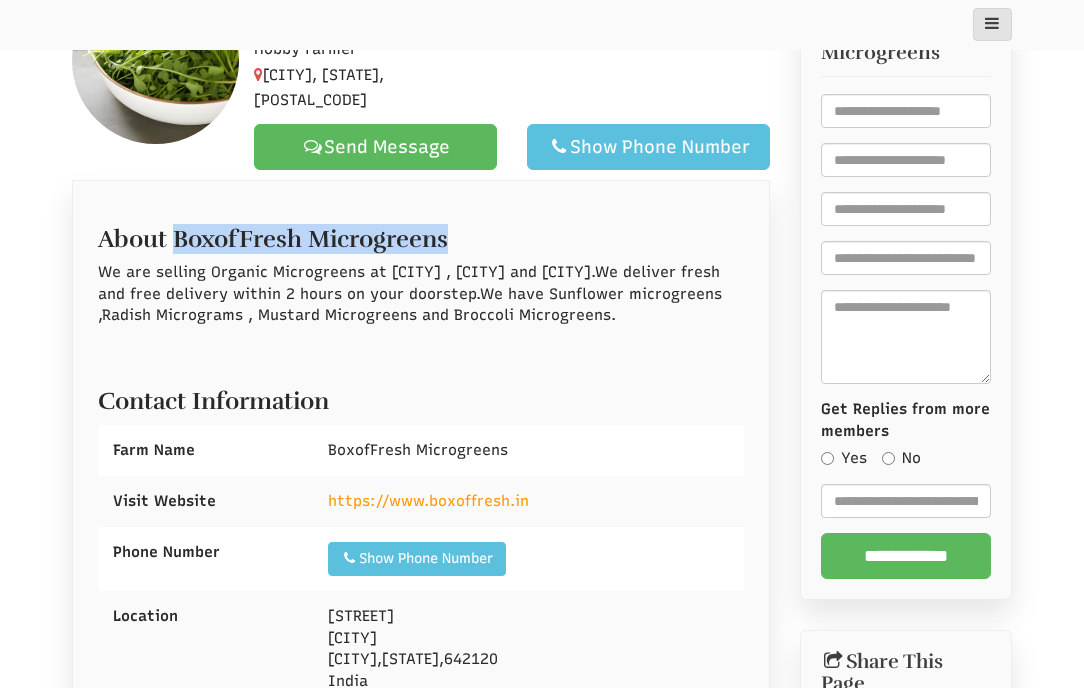 drag, startPoint x: 179, startPoint y: 243, endPoint x: 514, endPoint y: 243, distance: 335 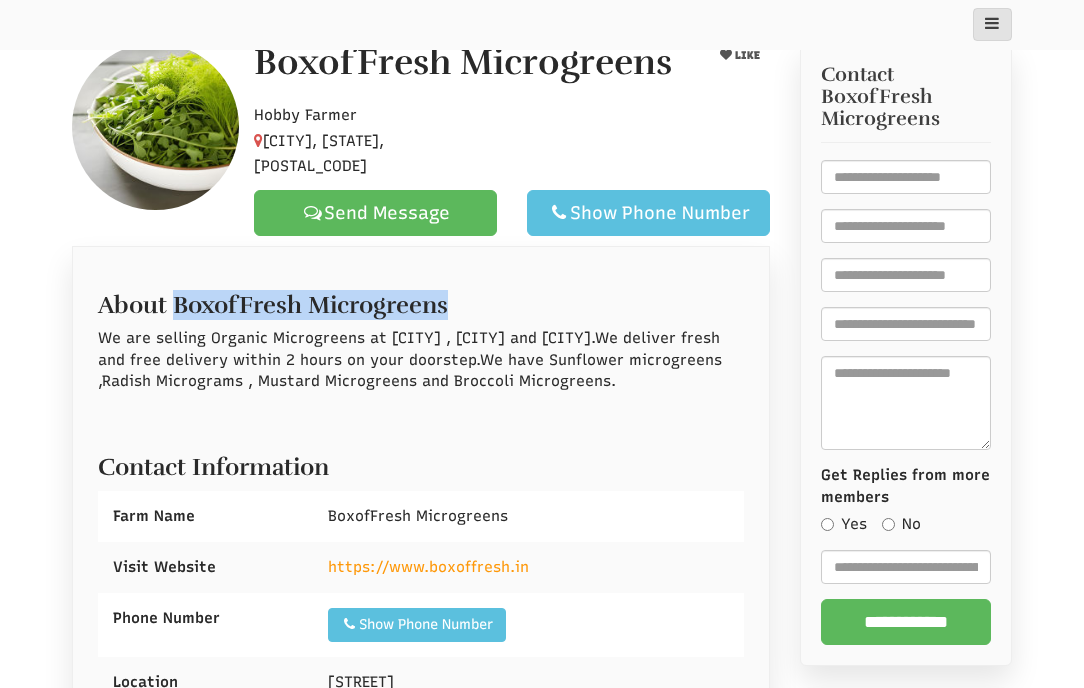 scroll, scrollTop: 200, scrollLeft: 0, axis: vertical 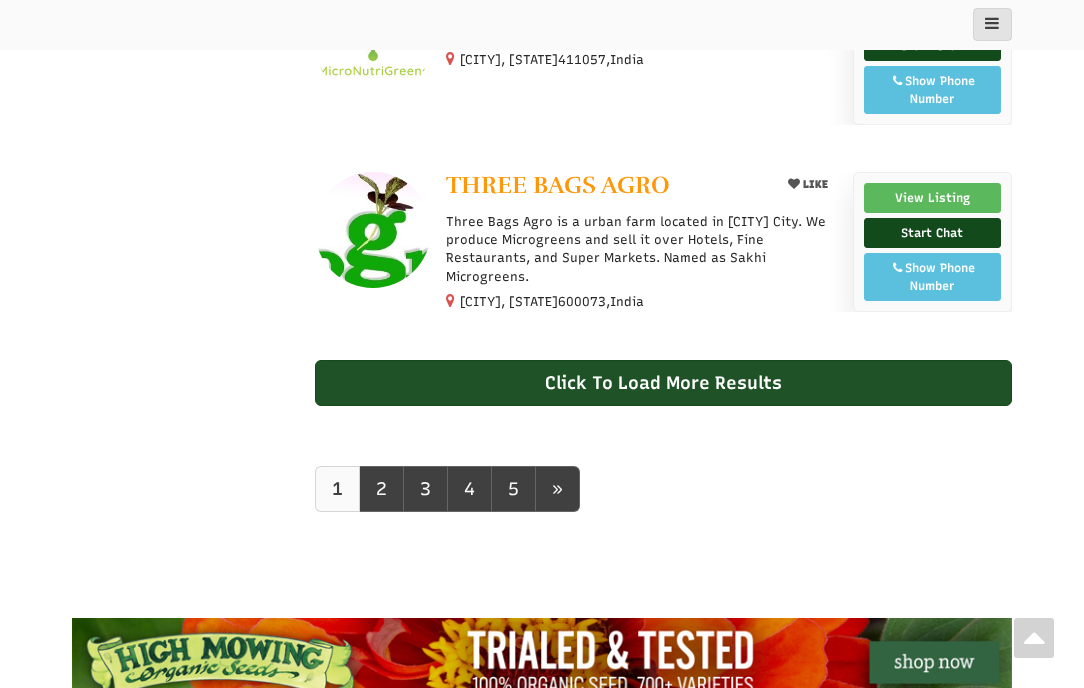 click on "Click To Load More Results" at bounding box center [664, 383] 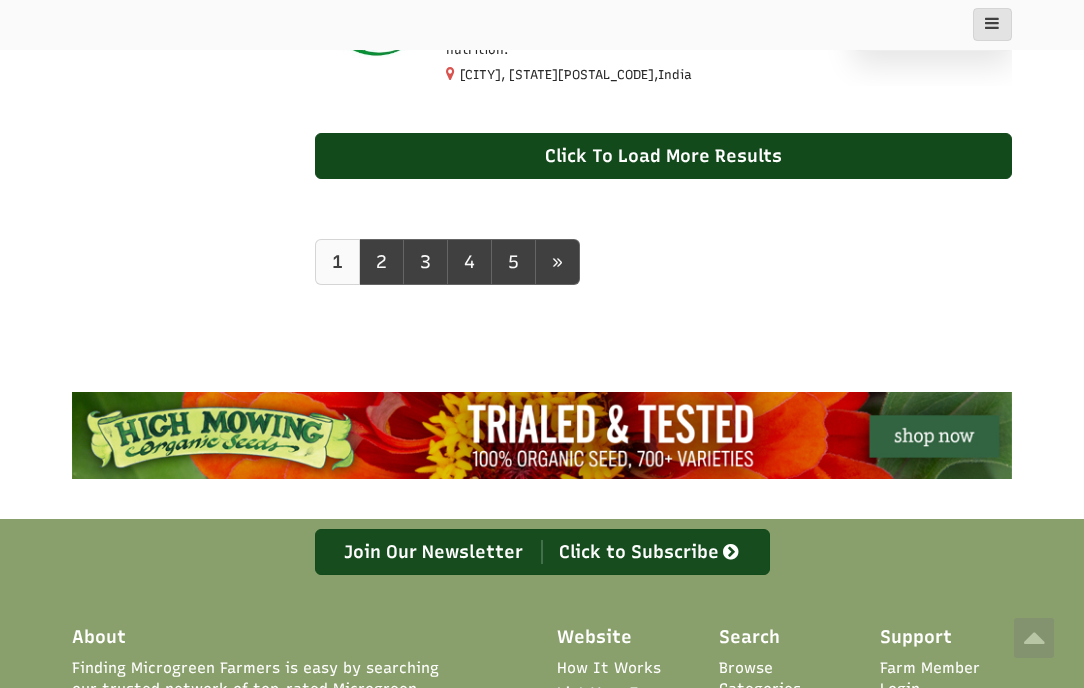 scroll, scrollTop: 3320, scrollLeft: 0, axis: vertical 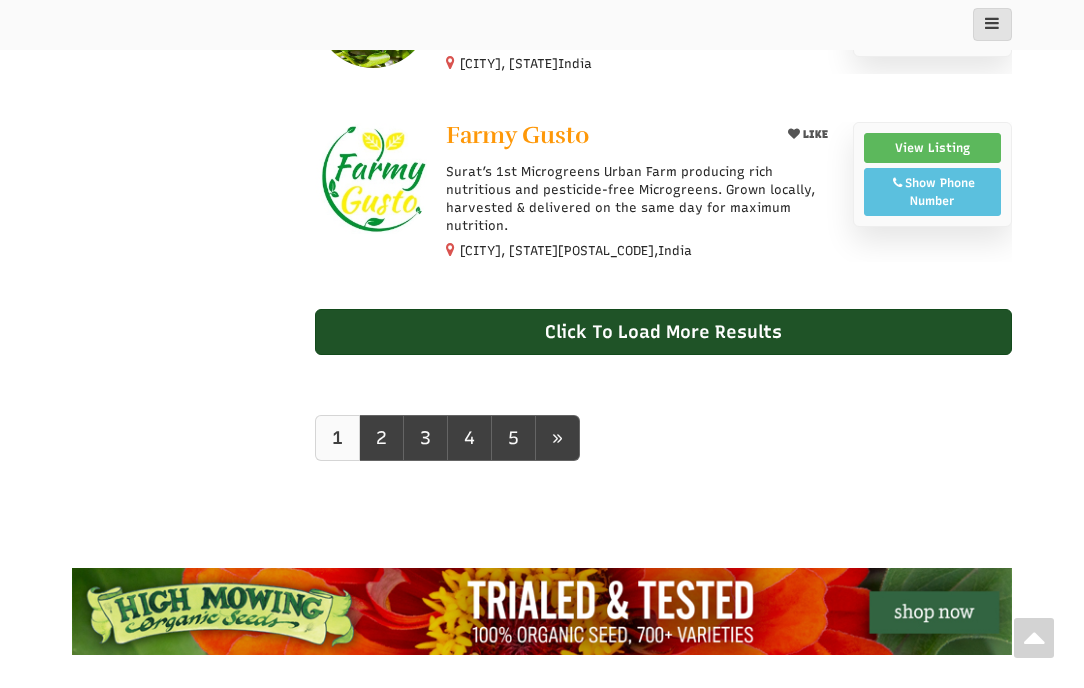 click on "Click To Load More Results" at bounding box center (664, 332) 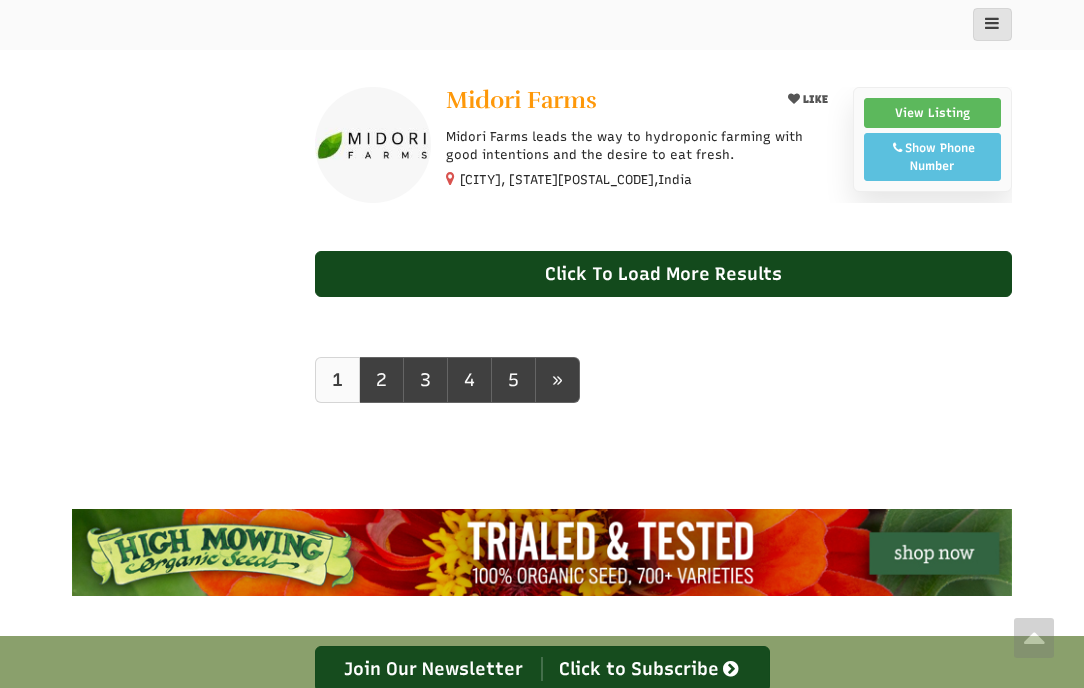 scroll, scrollTop: 4620, scrollLeft: 0, axis: vertical 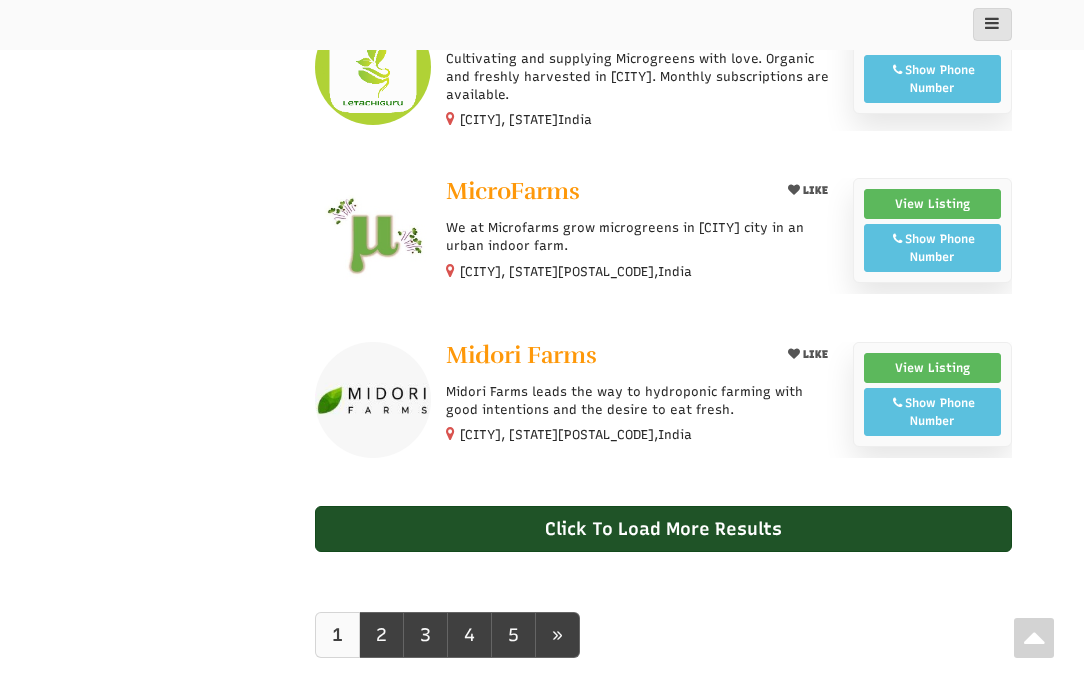 click on "Click To Load More Results" at bounding box center (664, 529) 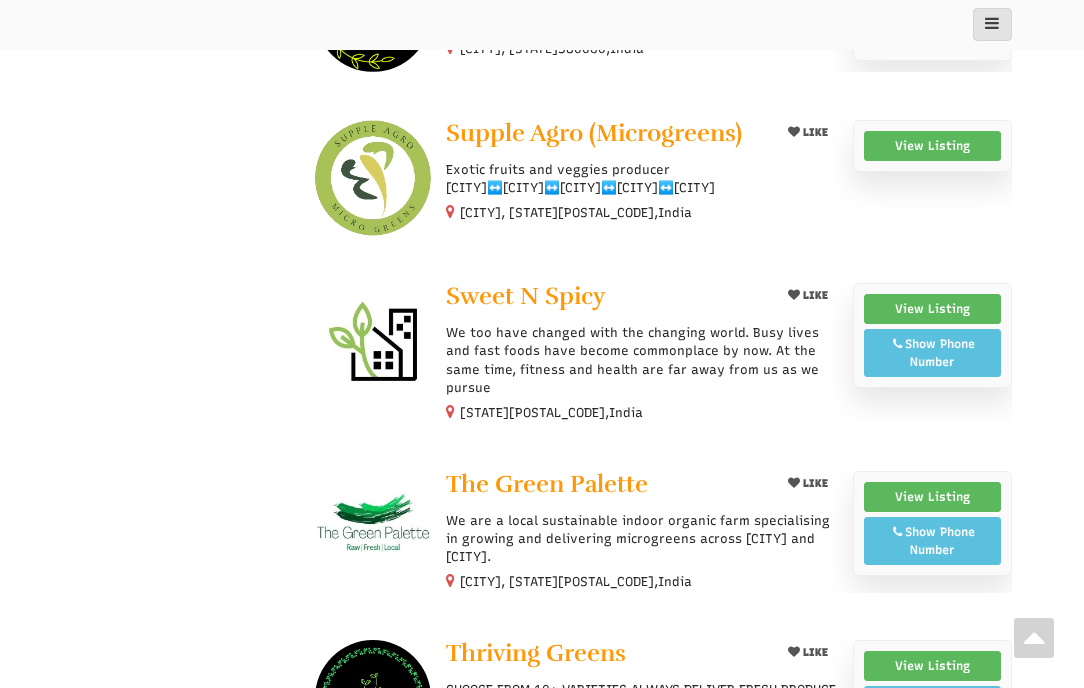 scroll, scrollTop: 5620, scrollLeft: 0, axis: vertical 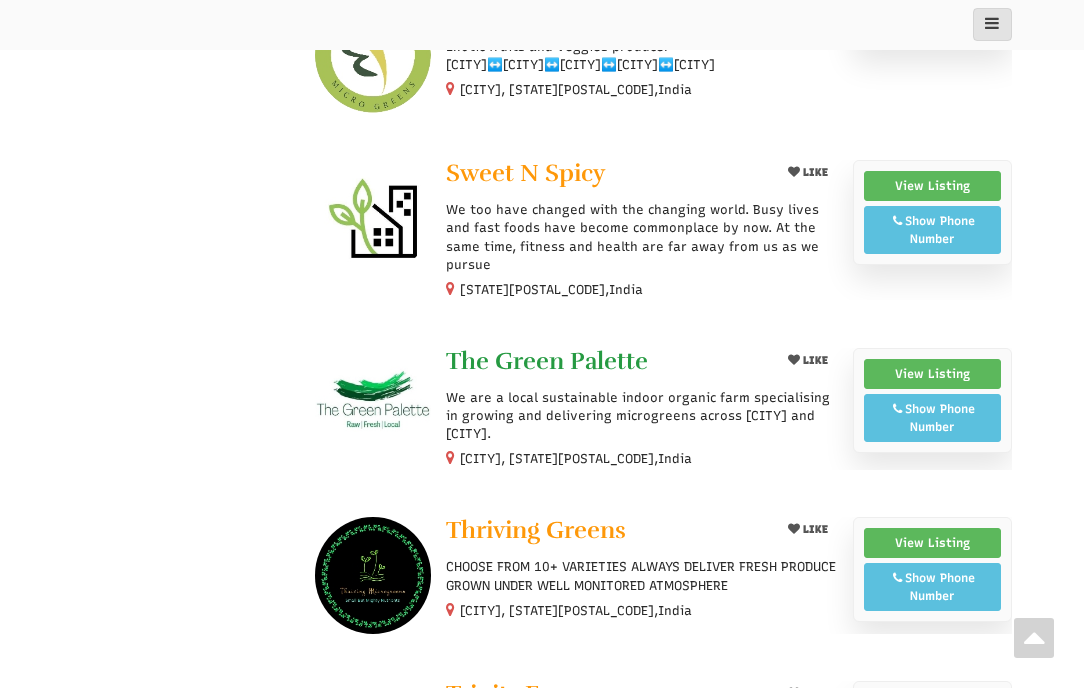 drag, startPoint x: 474, startPoint y: 315, endPoint x: 677, endPoint y: 313, distance: 203.00986 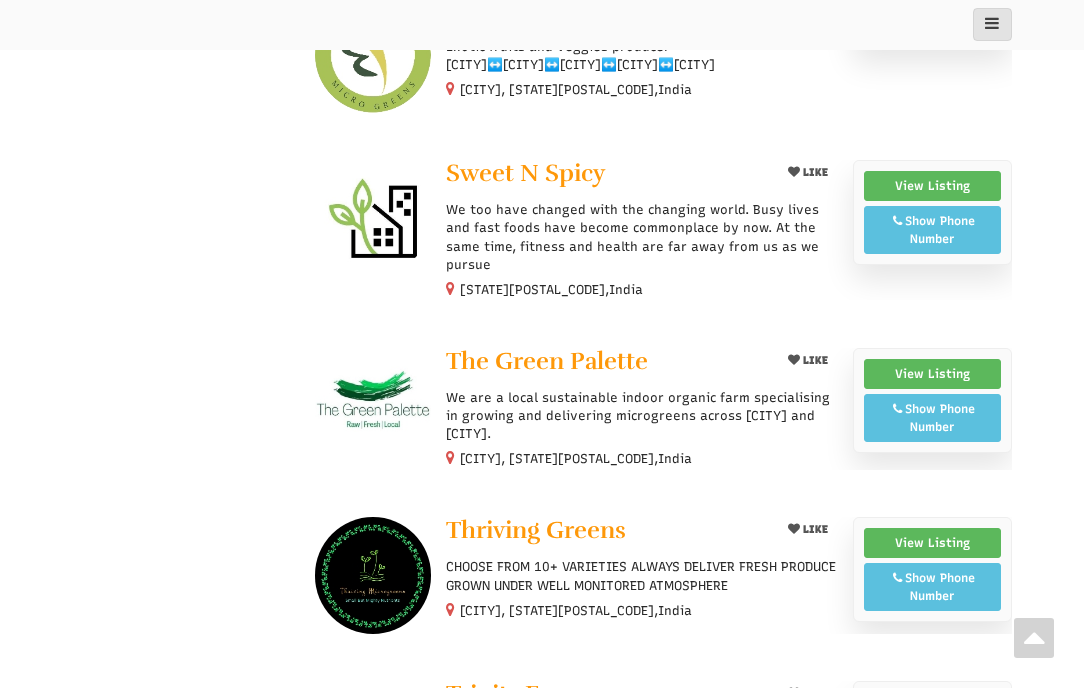 copy on "The Green Palette" 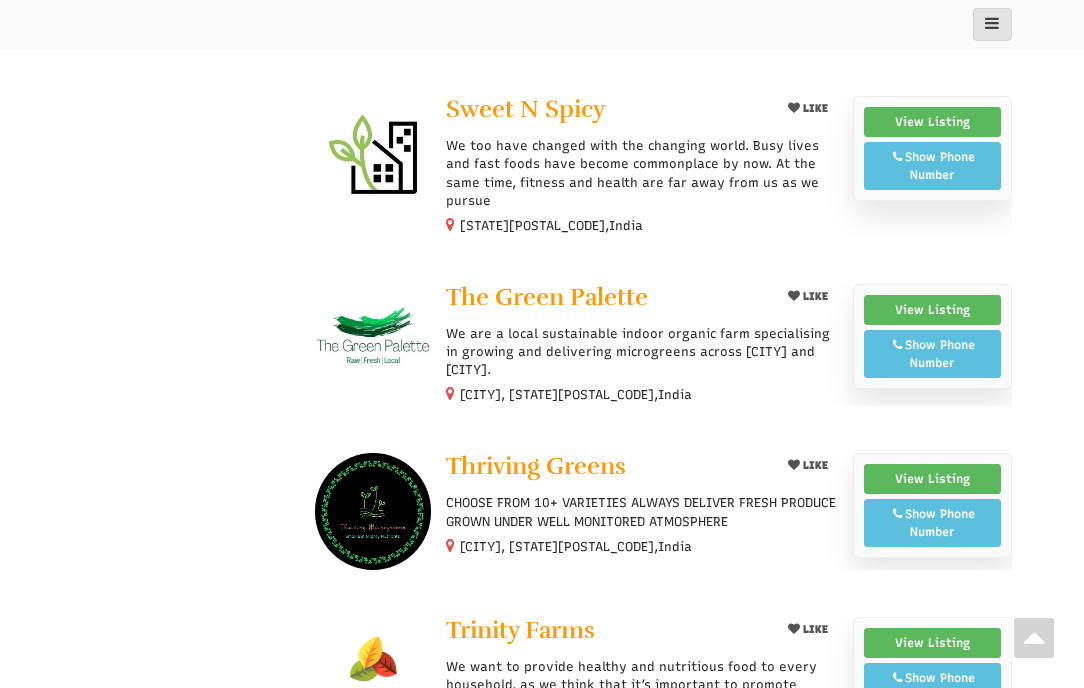 scroll, scrollTop: 5720, scrollLeft: 0, axis: vertical 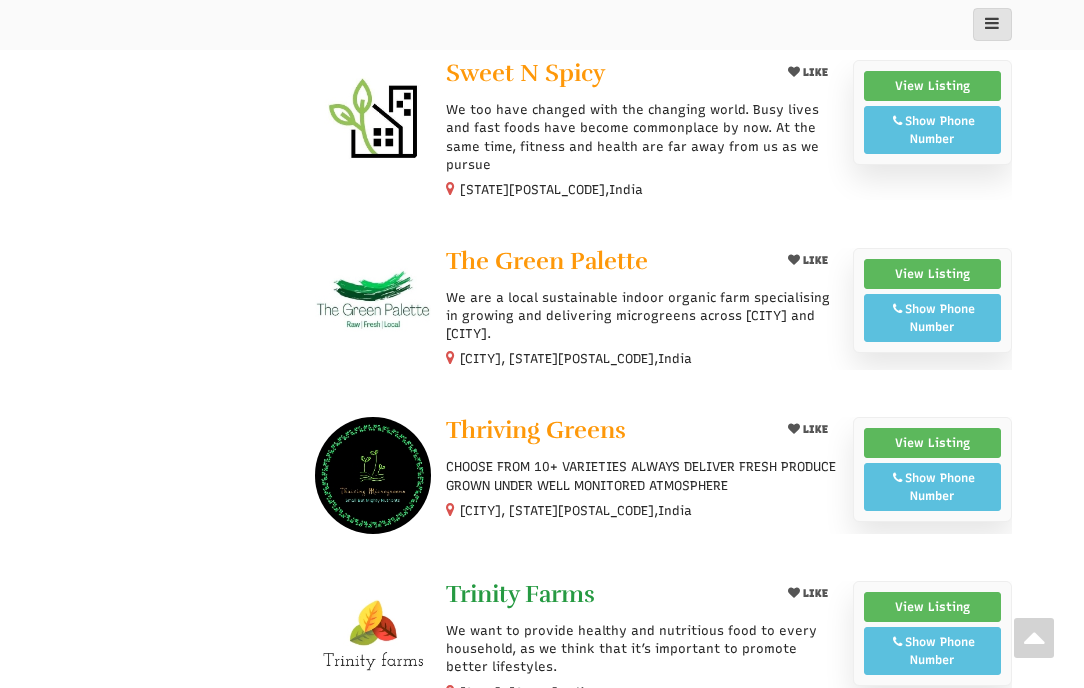 drag, startPoint x: 436, startPoint y: 527, endPoint x: 612, endPoint y: 526, distance: 176.00284 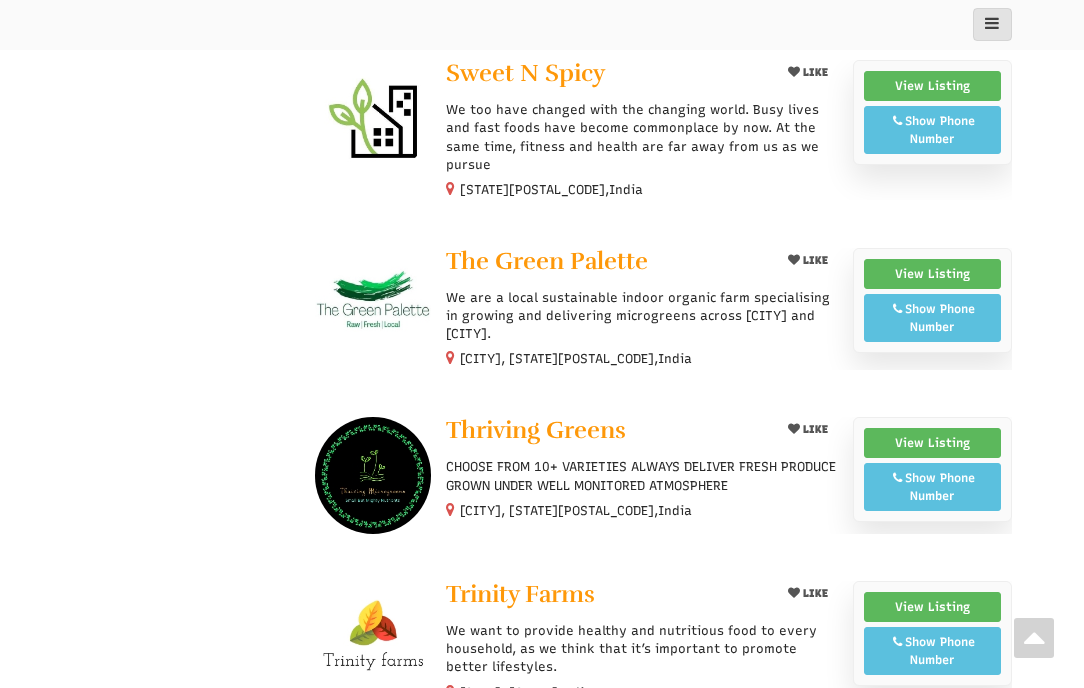 copy on "Trinity Farms" 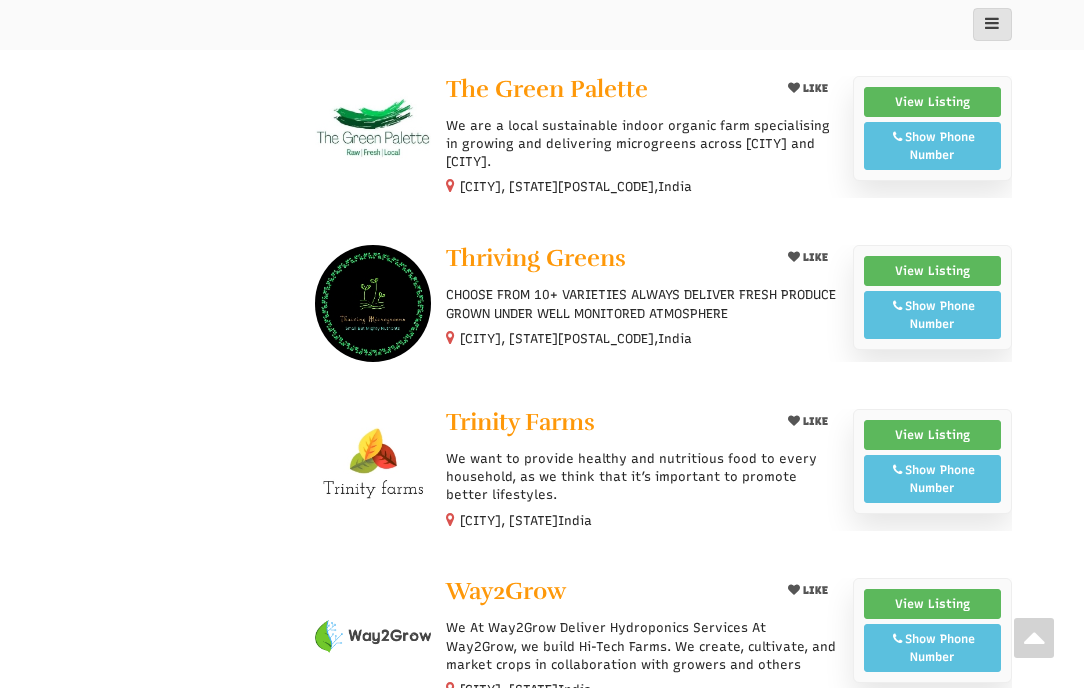 scroll, scrollTop: 6220, scrollLeft: 0, axis: vertical 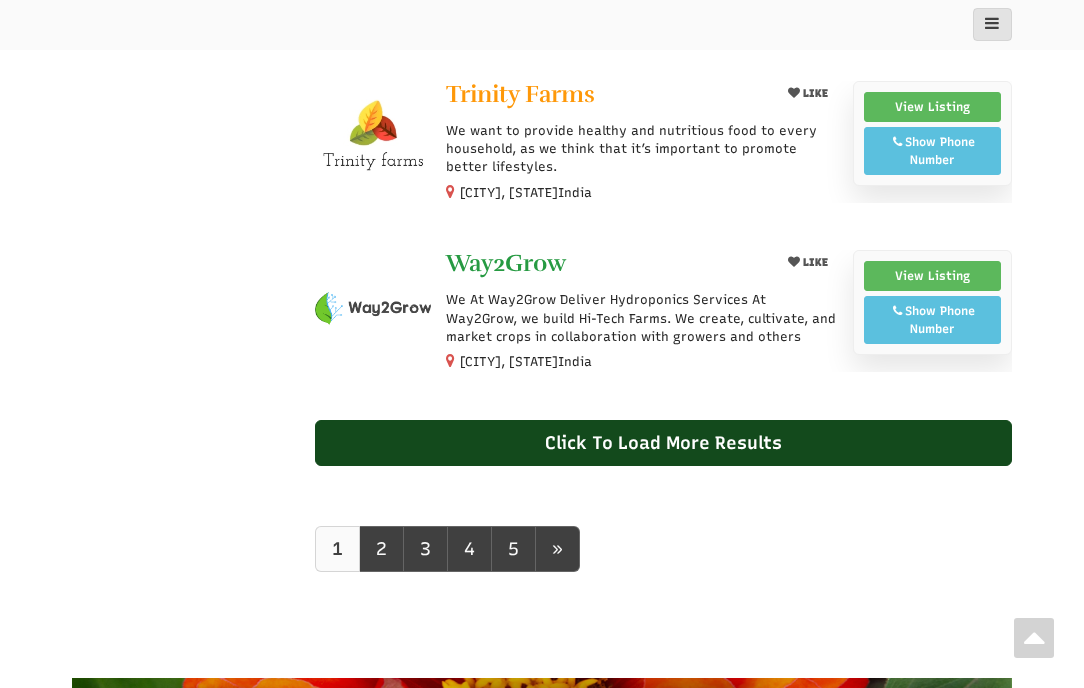 drag, startPoint x: 438, startPoint y: 203, endPoint x: 625, endPoint y: 203, distance: 187 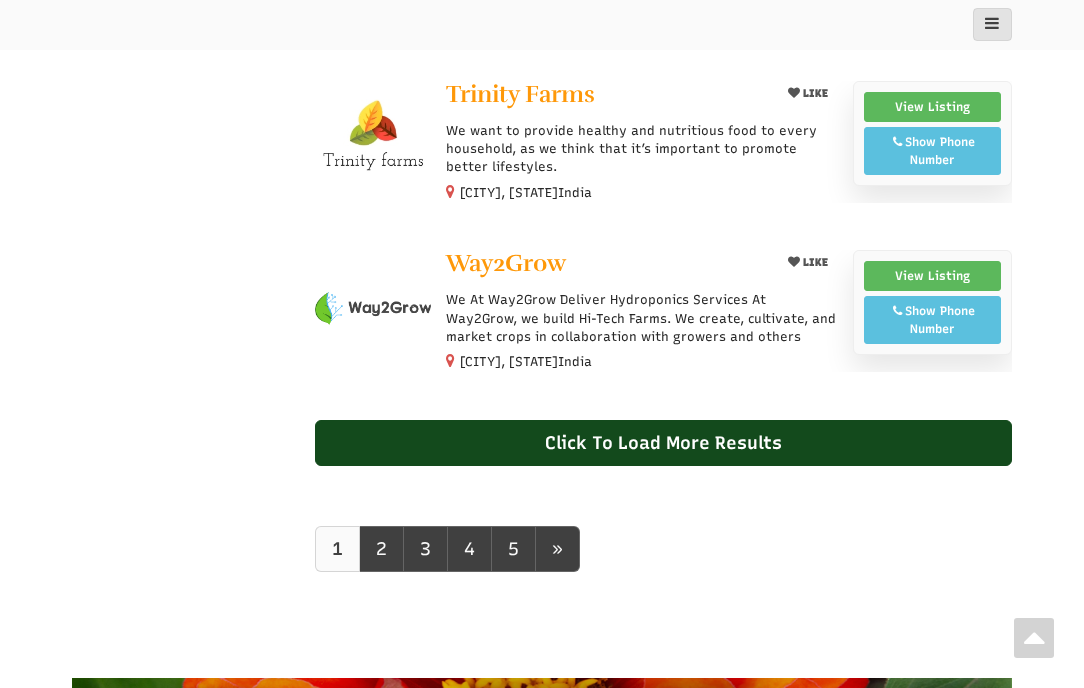 copy on "Way2Grow" 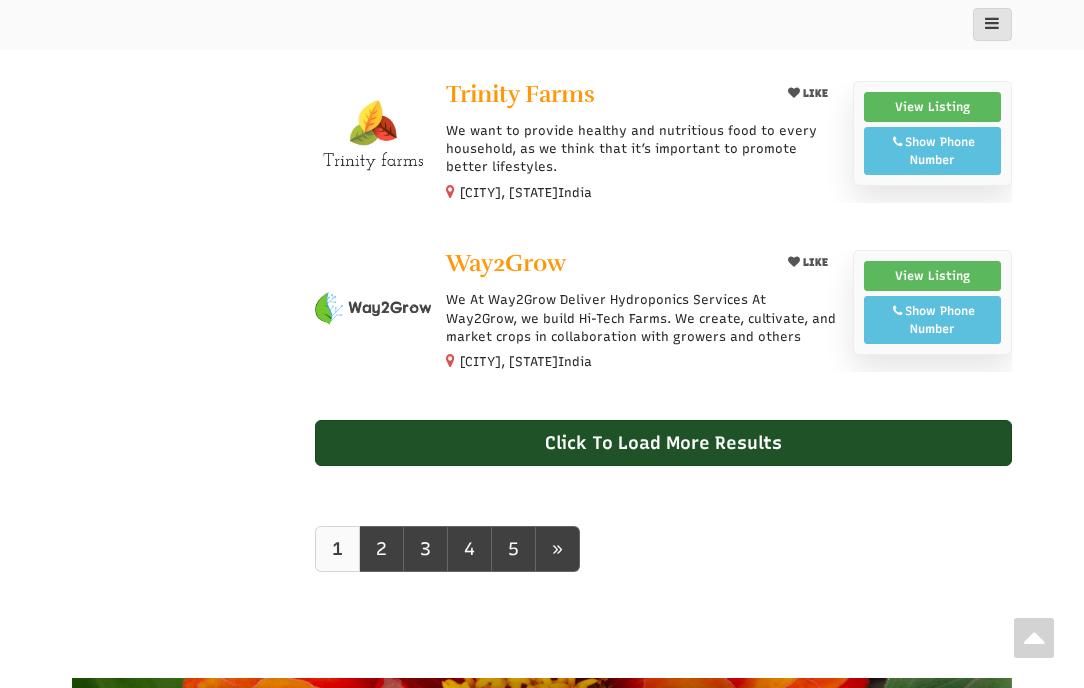 click on "Click To Load More Results" at bounding box center [664, 443] 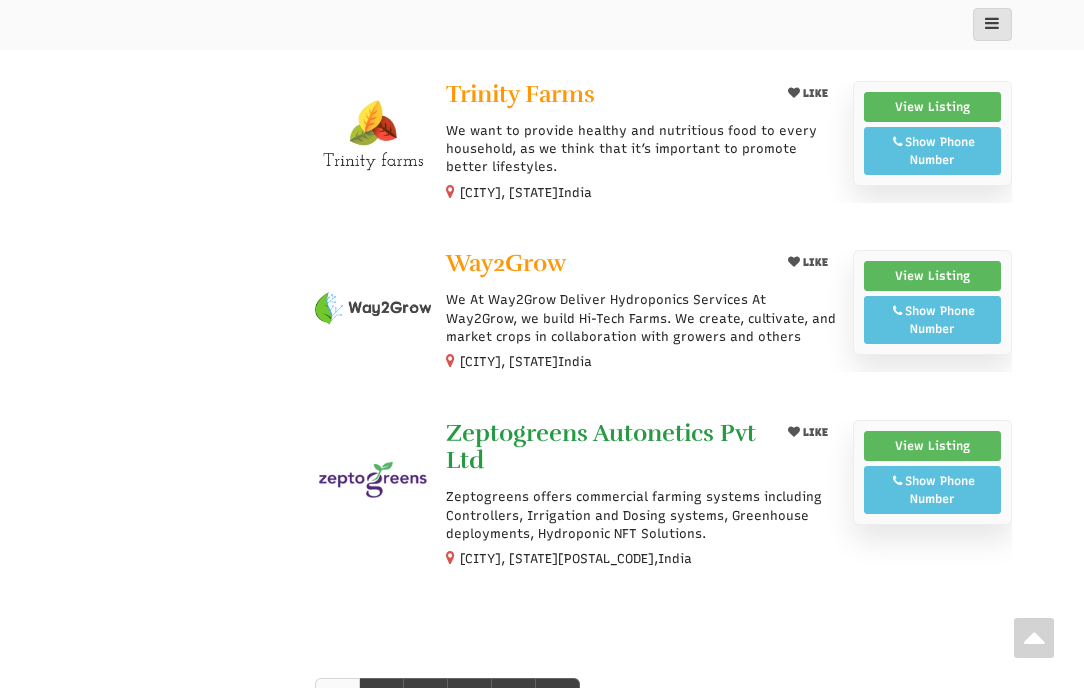 drag, startPoint x: 435, startPoint y: 363, endPoint x: 468, endPoint y: 396, distance: 46.66905 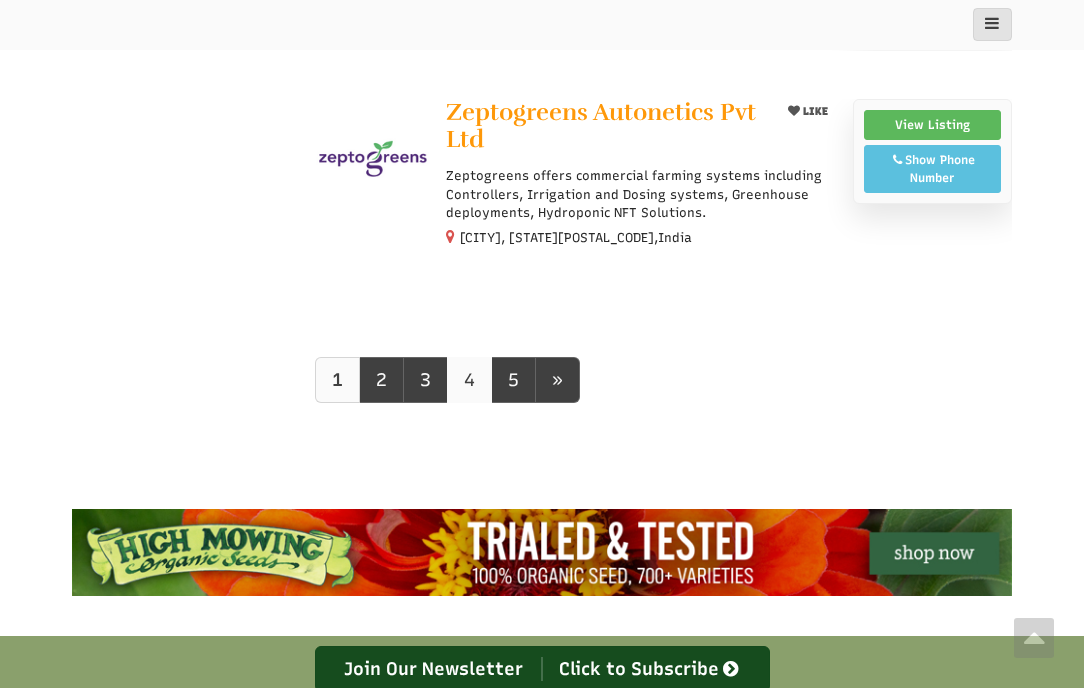 scroll, scrollTop: 6420, scrollLeft: 0, axis: vertical 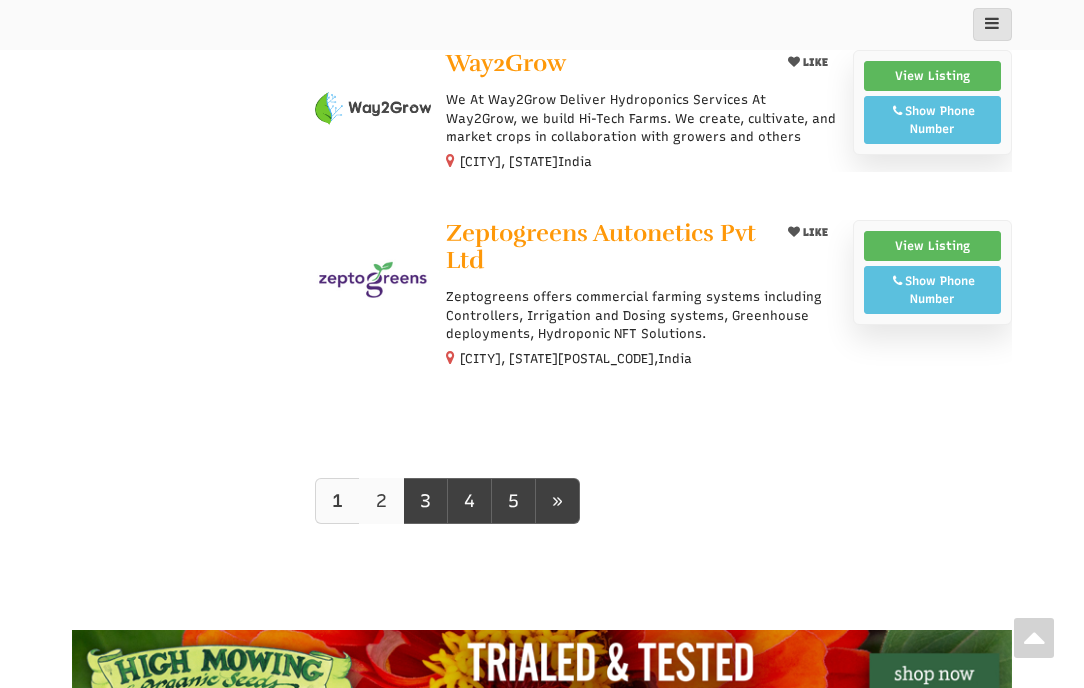 click on "2" at bounding box center [381, 501] 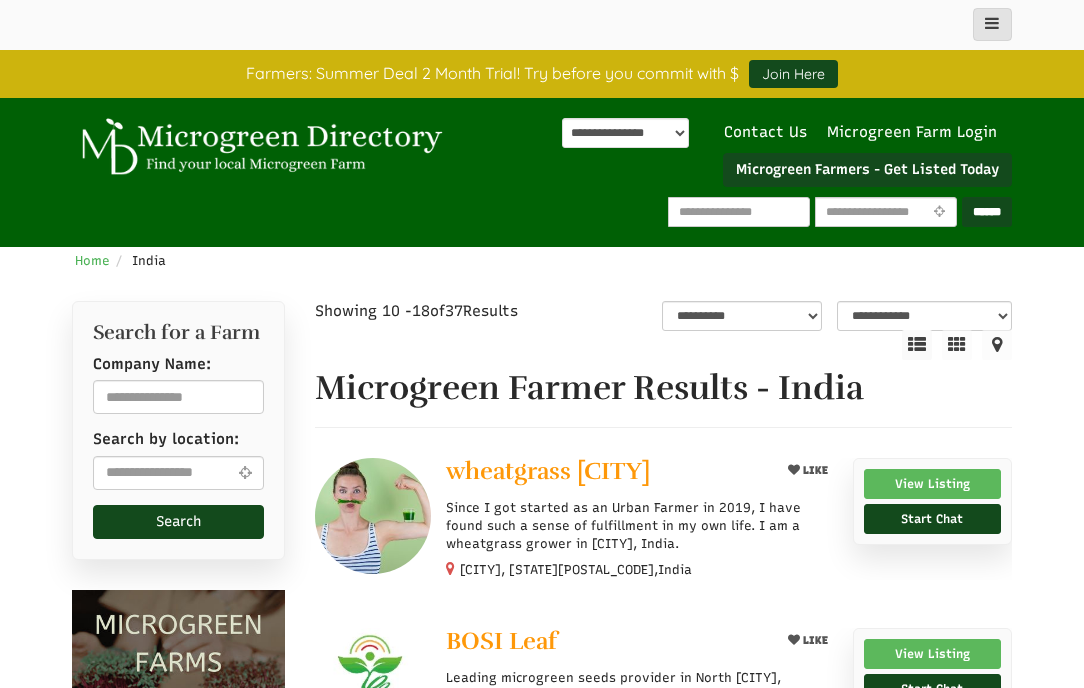 select 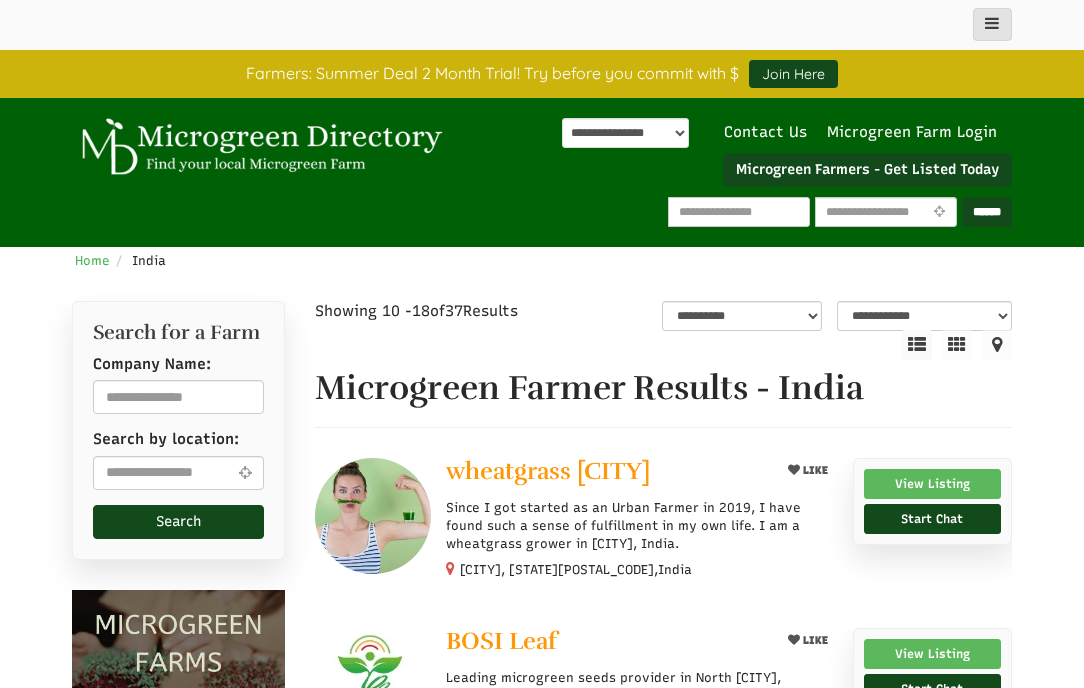 scroll, scrollTop: 0, scrollLeft: 0, axis: both 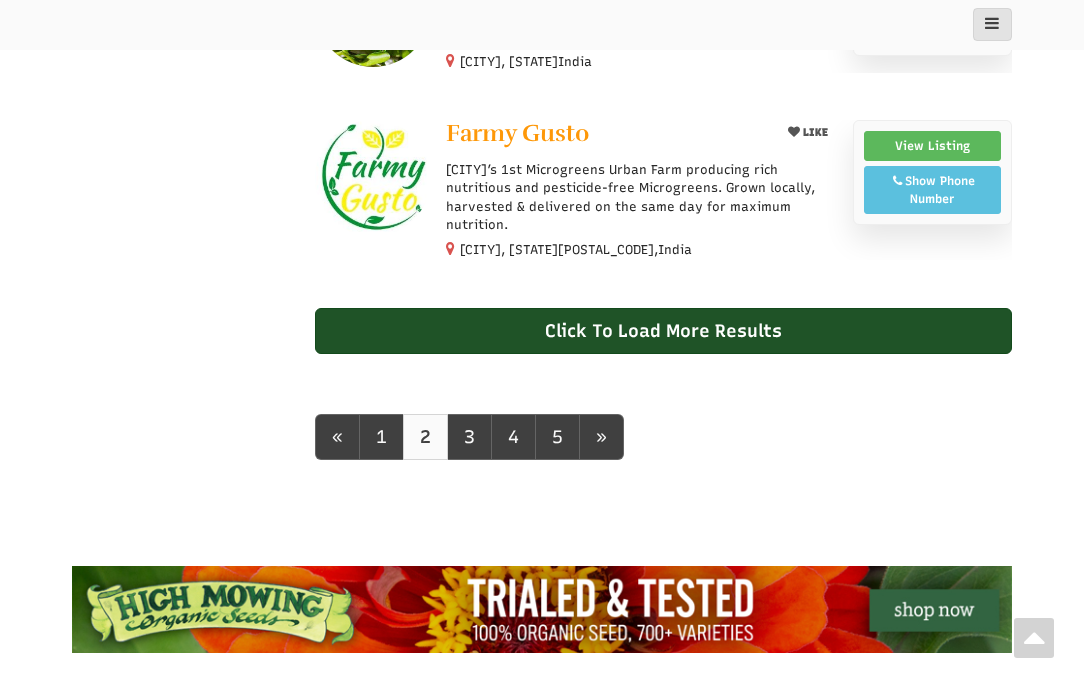 click on "Click To Load More Results" at bounding box center [664, 331] 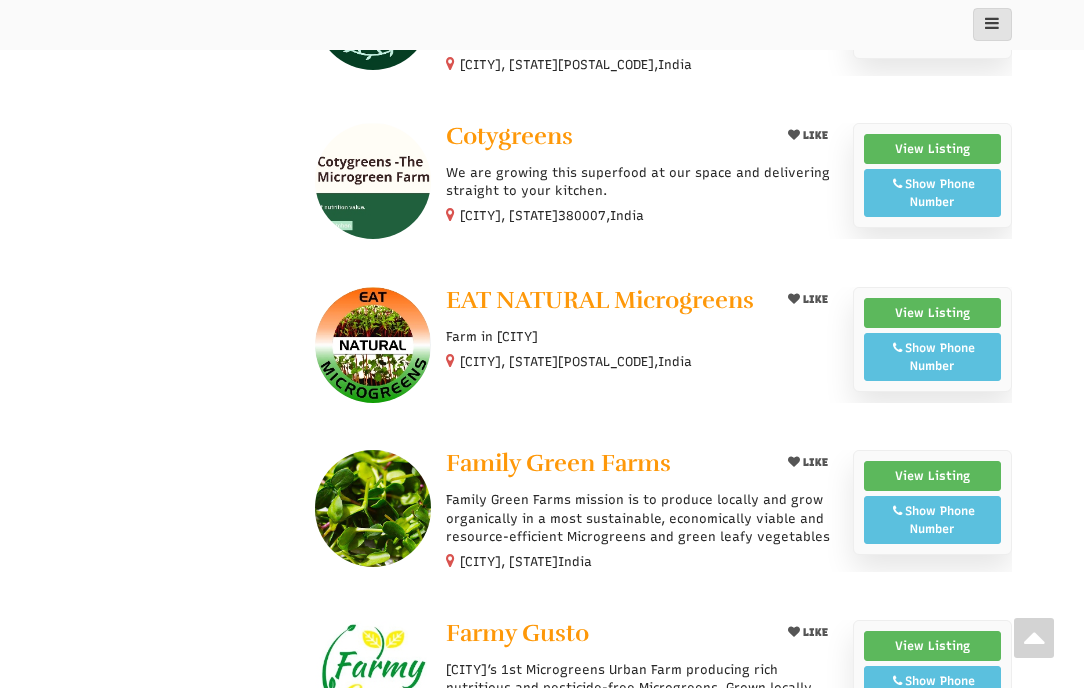 scroll, scrollTop: 2800, scrollLeft: 0, axis: vertical 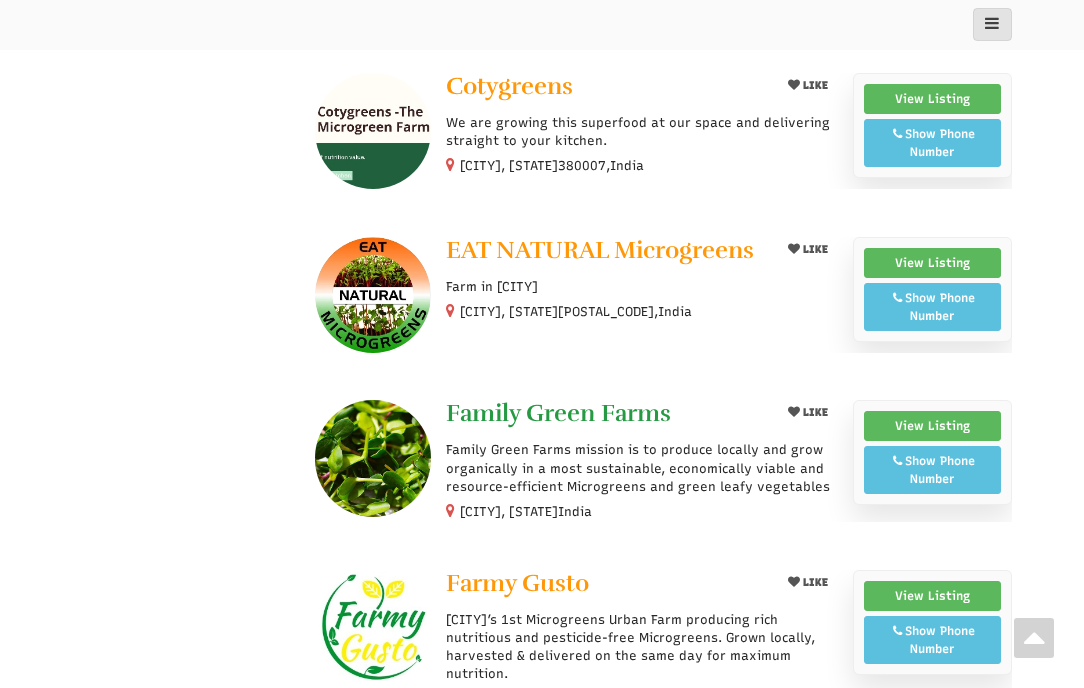 drag, startPoint x: 437, startPoint y: 390, endPoint x: 692, endPoint y: 386, distance: 255.03137 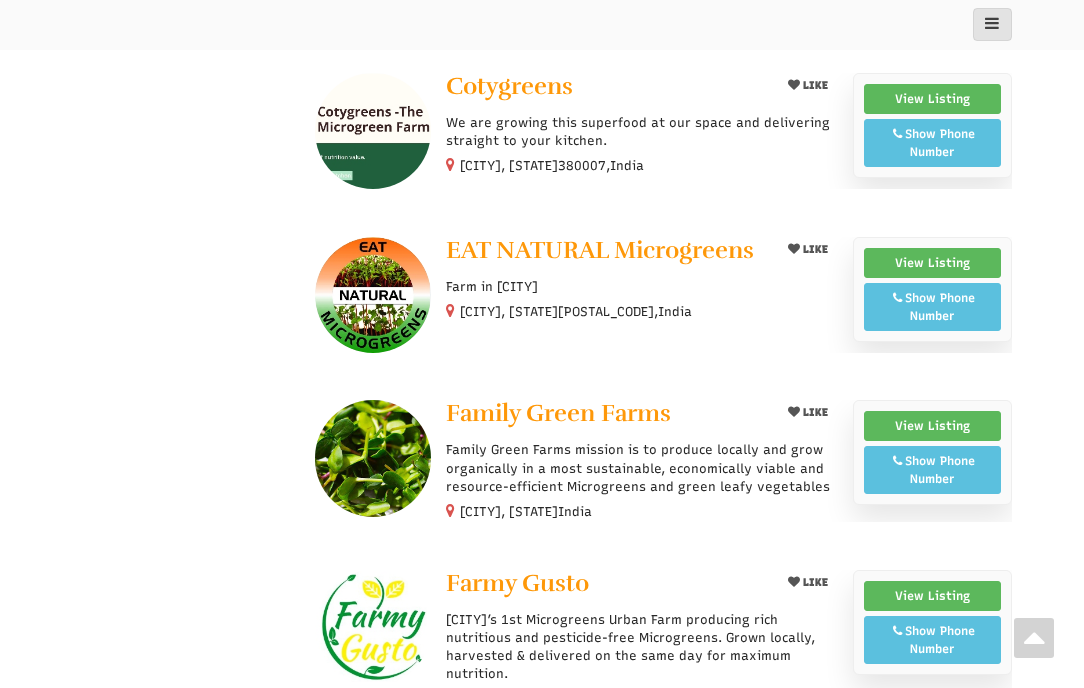 copy on "Family Green Farms" 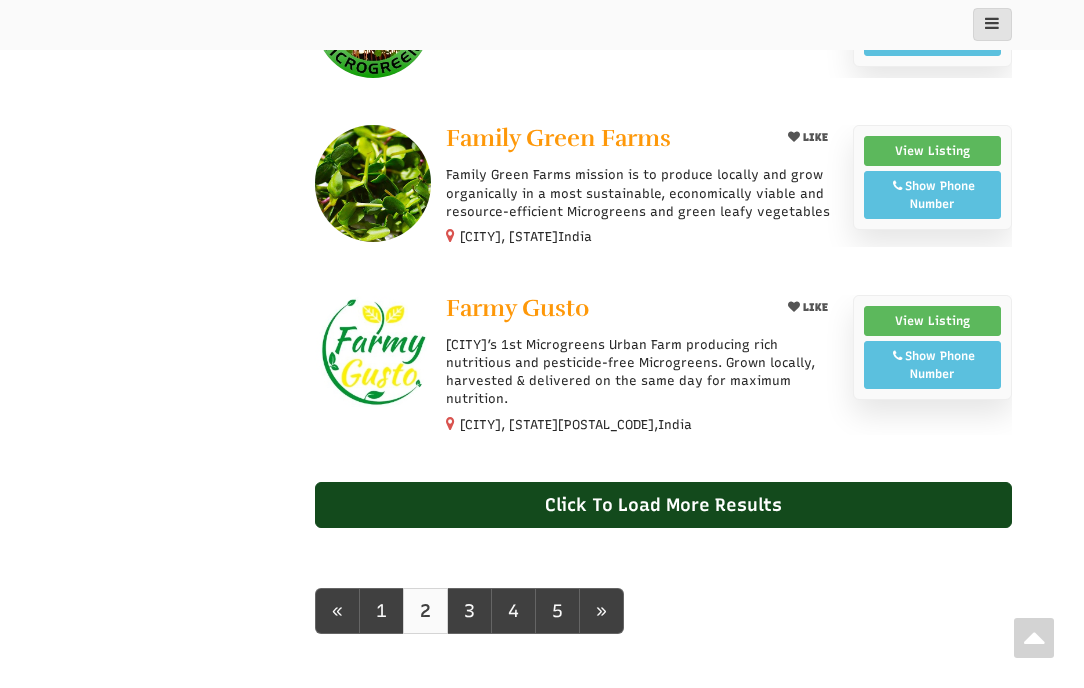 scroll, scrollTop: 3100, scrollLeft: 0, axis: vertical 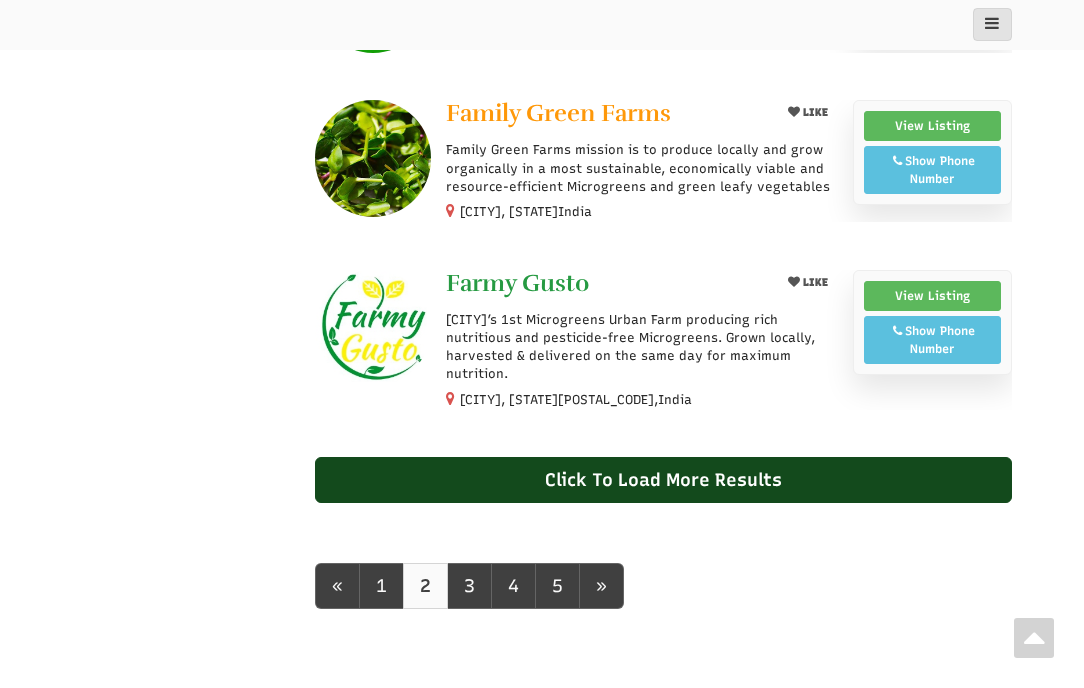 drag, startPoint x: 440, startPoint y: 256, endPoint x: 608, endPoint y: 251, distance: 168.07439 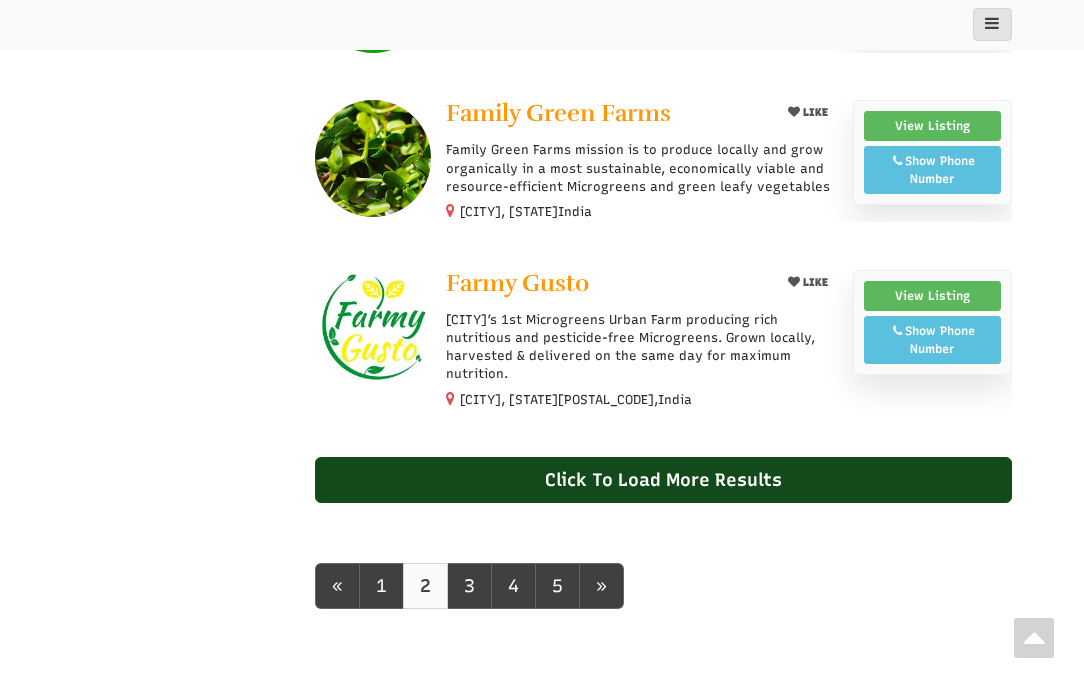 copy on "Farmy Gusto" 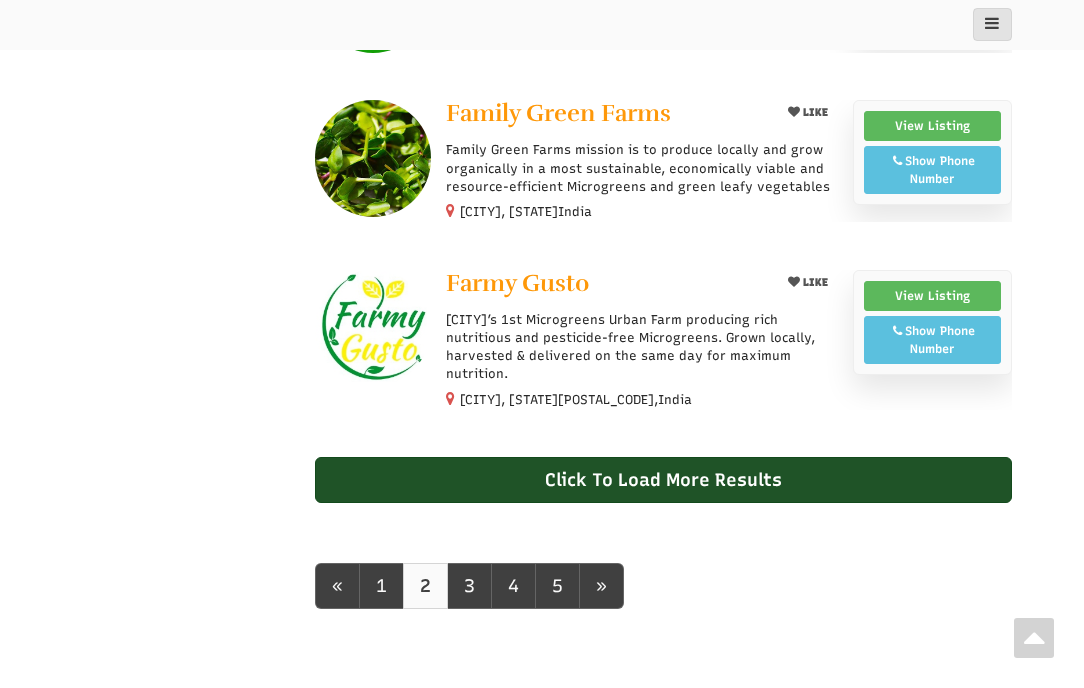 click on "Click To Load More Results" at bounding box center [664, 480] 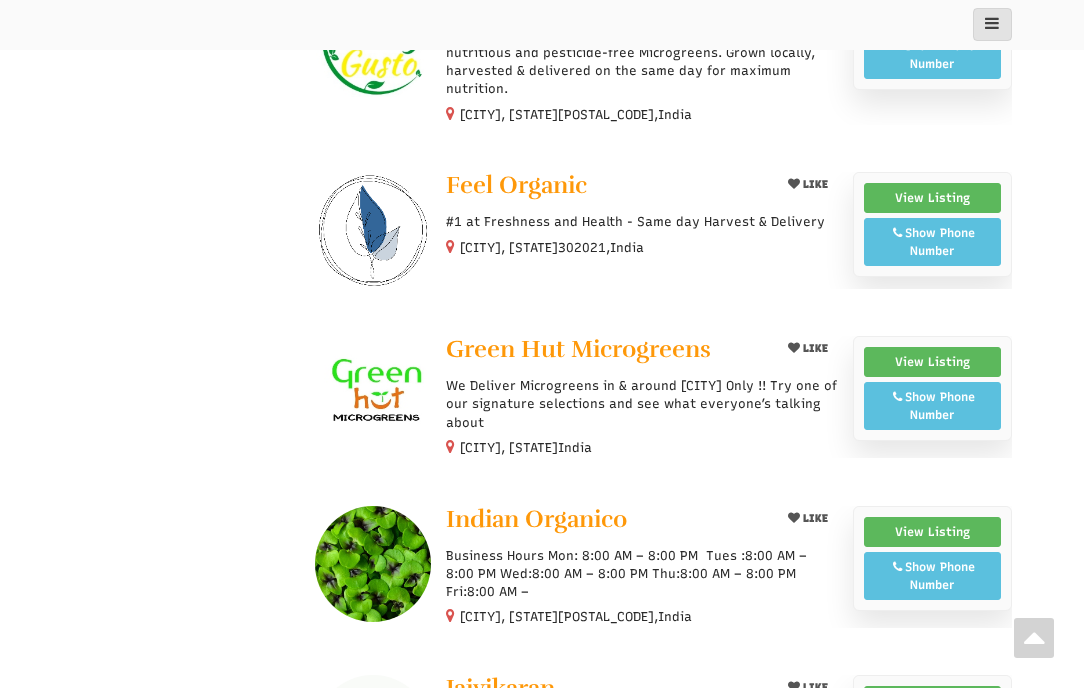 scroll, scrollTop: 3500, scrollLeft: 0, axis: vertical 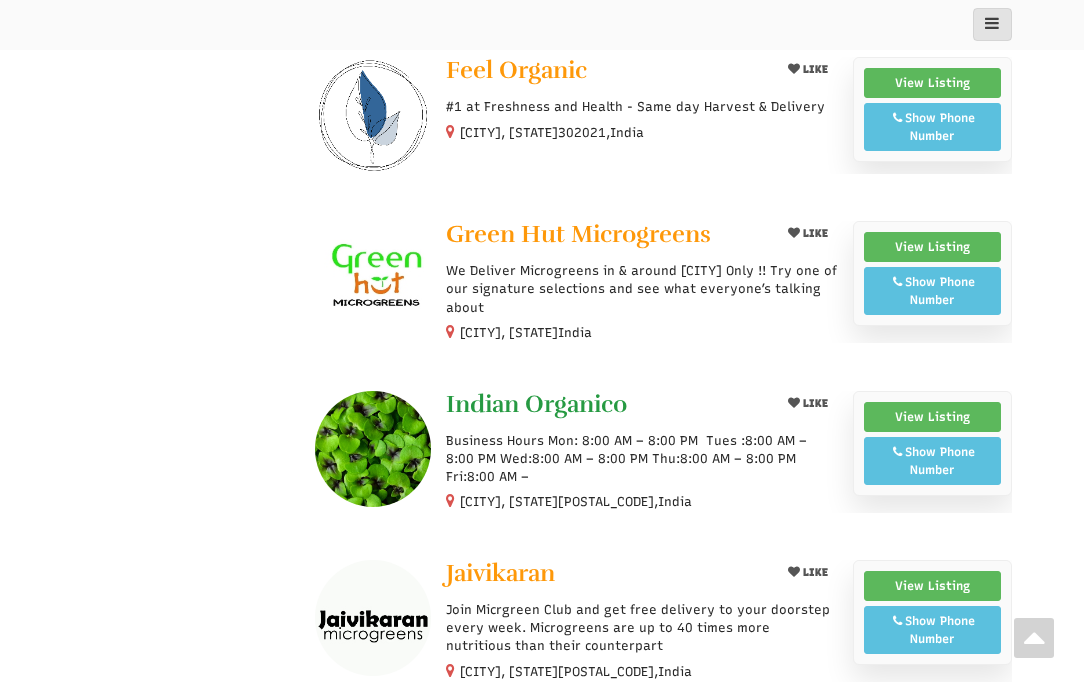 drag, startPoint x: 443, startPoint y: 357, endPoint x: 664, endPoint y: 356, distance: 221.00226 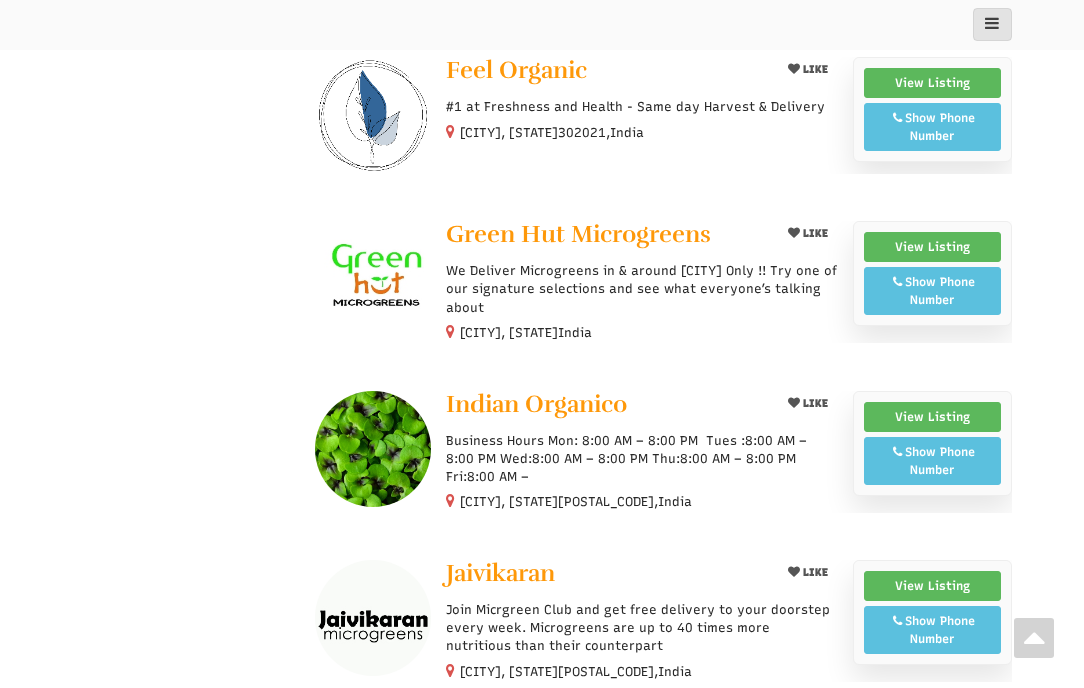 copy on "Indian Organico" 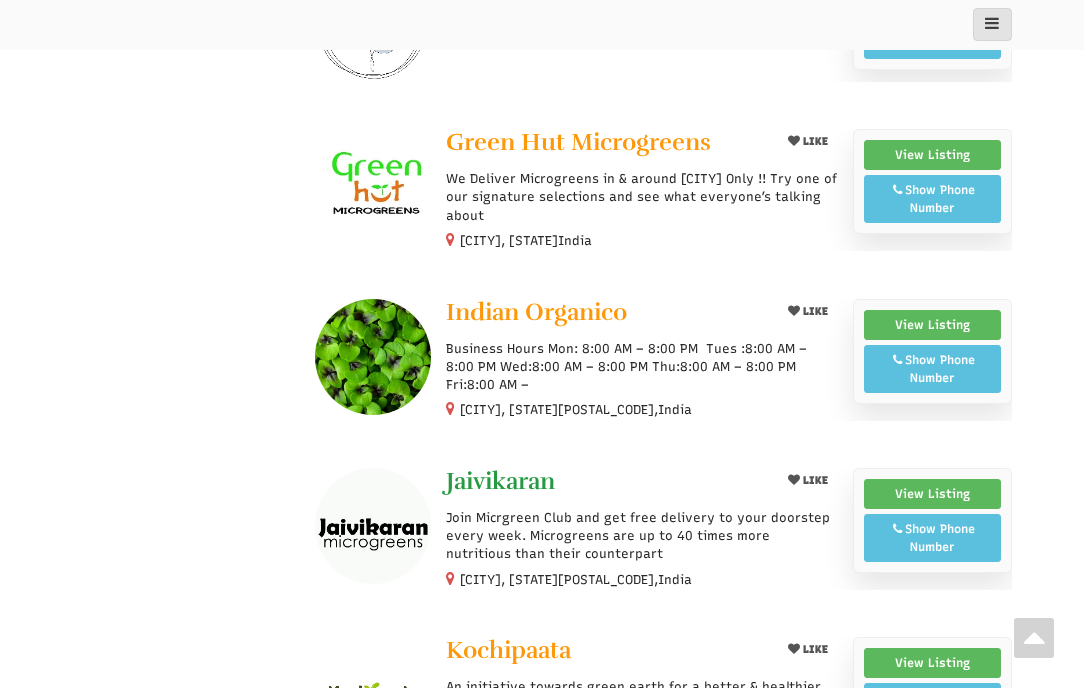 scroll, scrollTop: 3900, scrollLeft: 0, axis: vertical 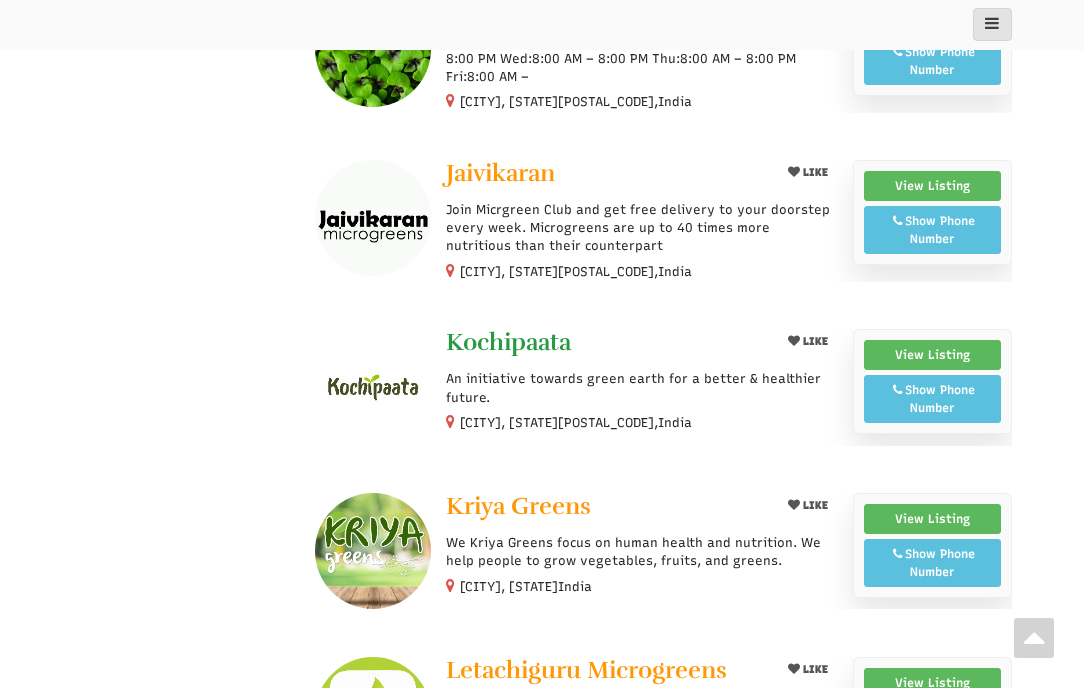 drag, startPoint x: 432, startPoint y: 295, endPoint x: 589, endPoint y: 298, distance: 157.02866 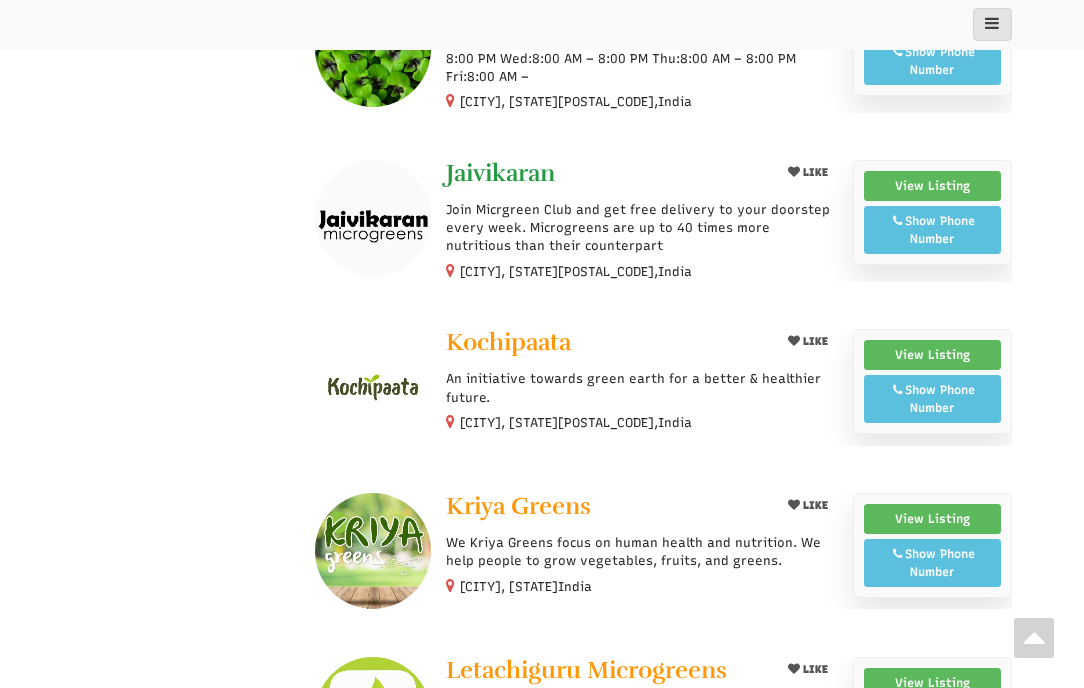 copy on "Kochipaata" 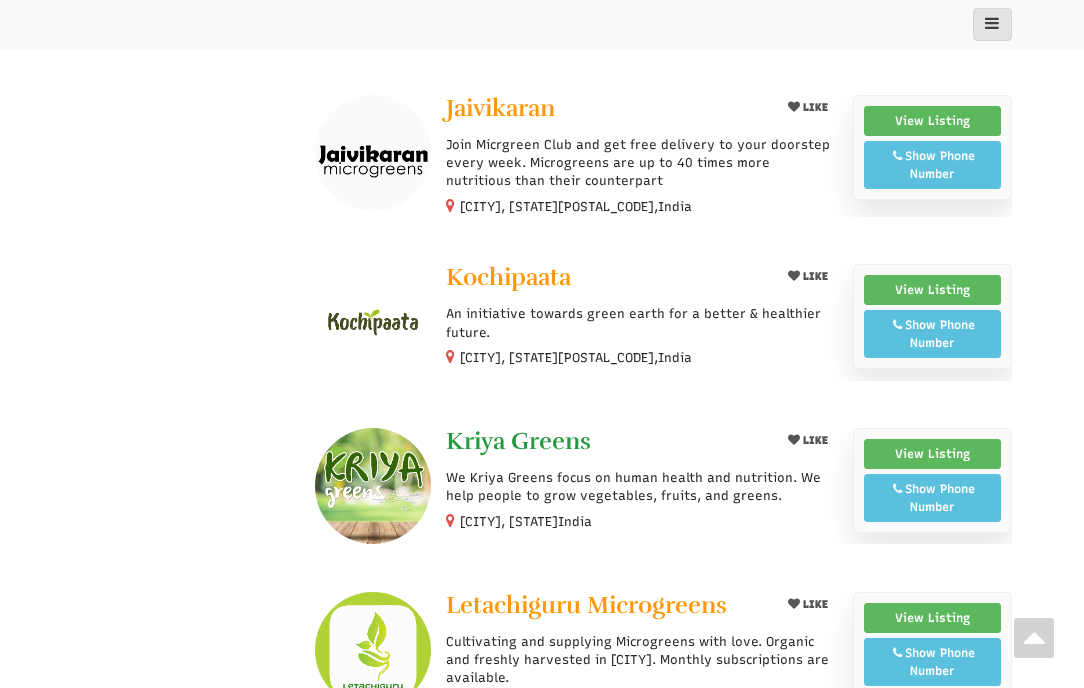 scroll, scrollTop: 4000, scrollLeft: 0, axis: vertical 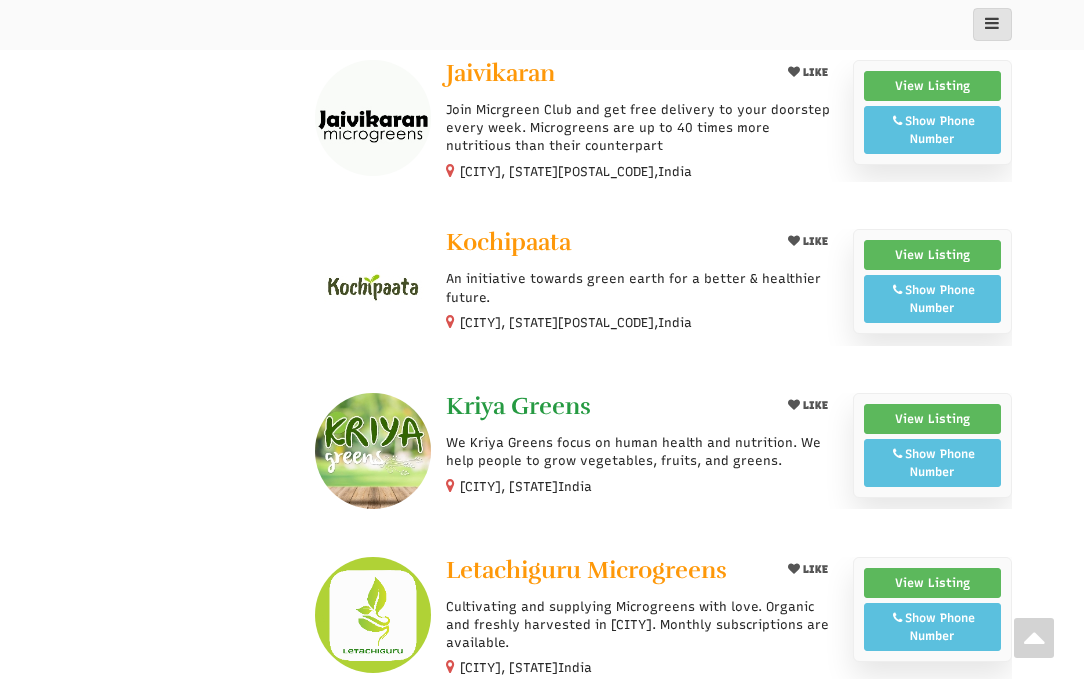 drag, startPoint x: 442, startPoint y: 359, endPoint x: 621, endPoint y: 362, distance: 179.02513 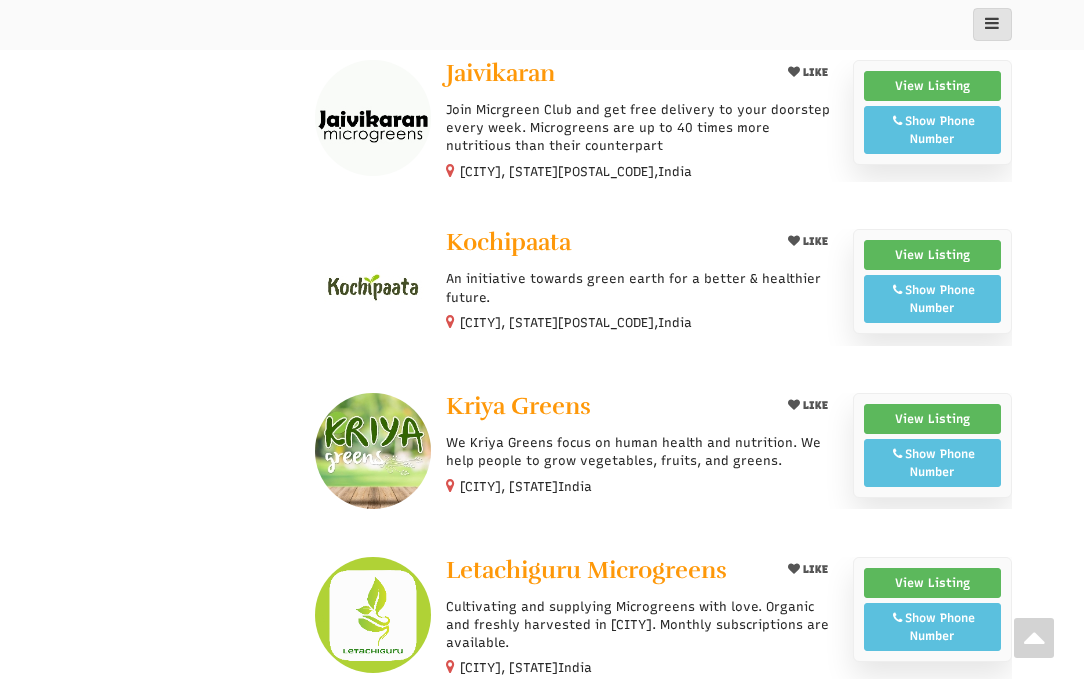 copy on "Kriya Greens" 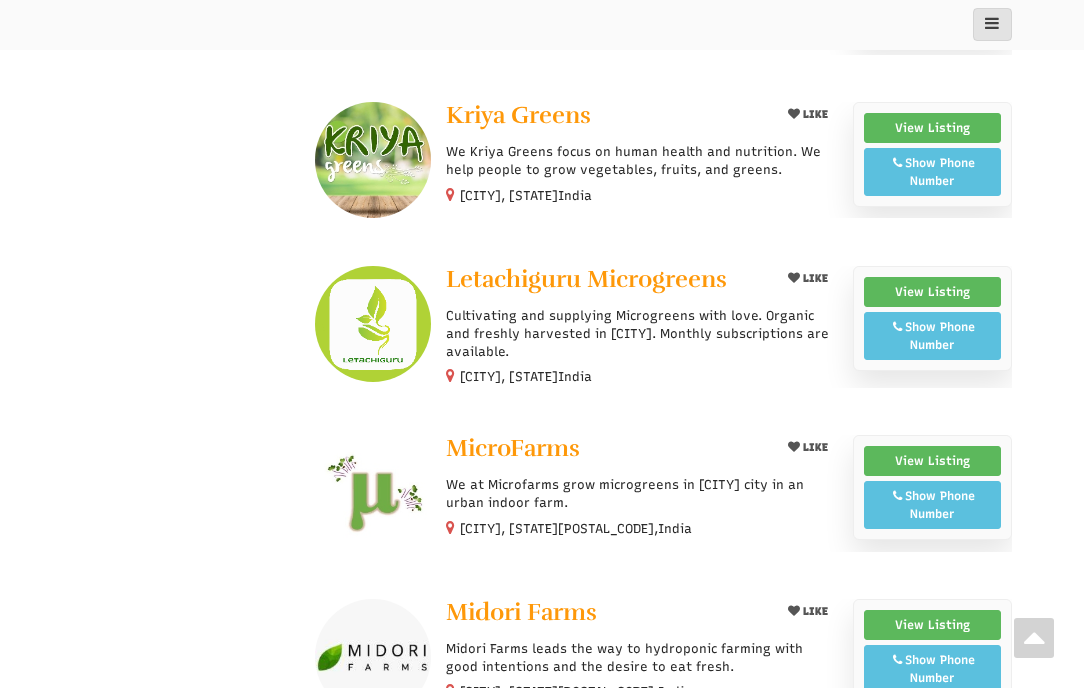 scroll, scrollTop: 4400, scrollLeft: 0, axis: vertical 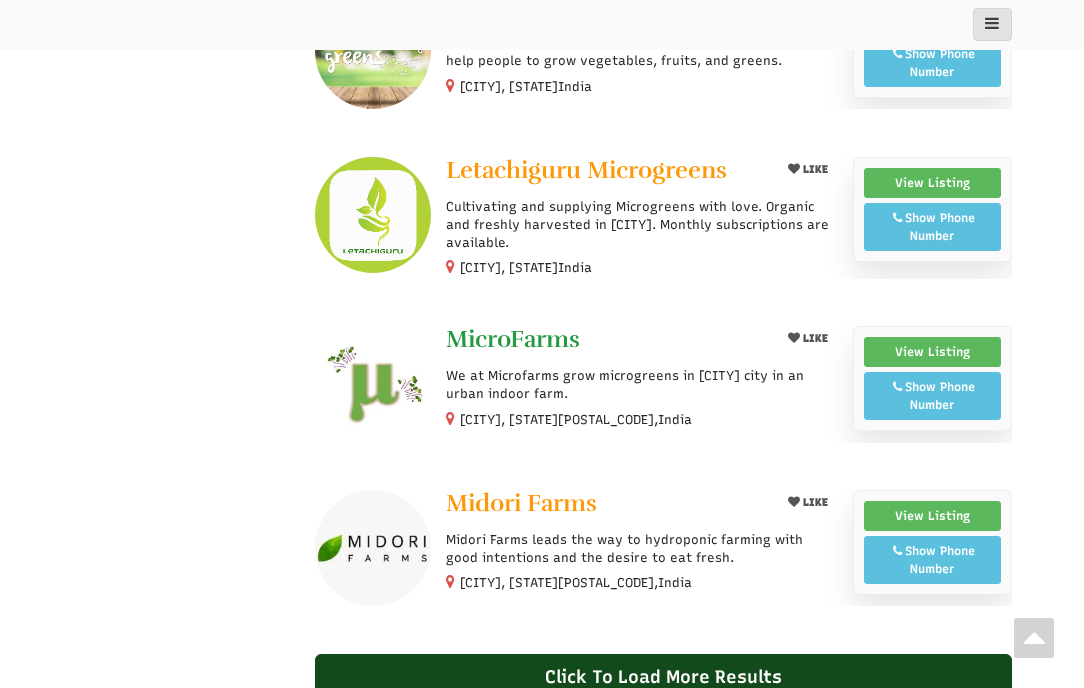 drag, startPoint x: 456, startPoint y: 291, endPoint x: 595, endPoint y: 285, distance: 139.12944 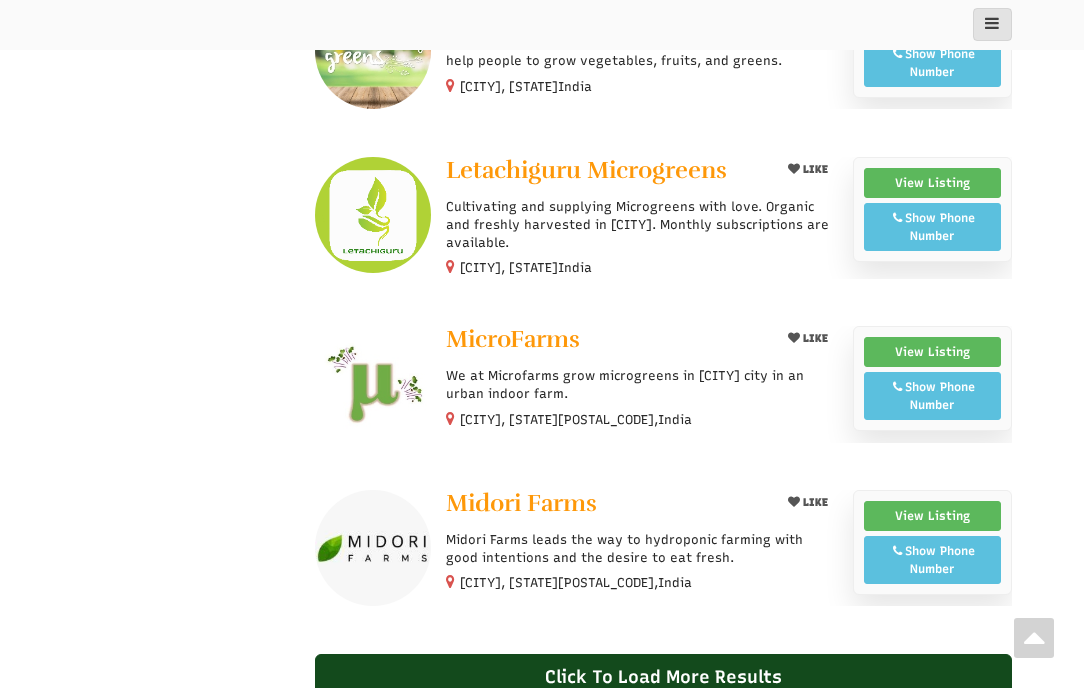 copy on "MicroFarms" 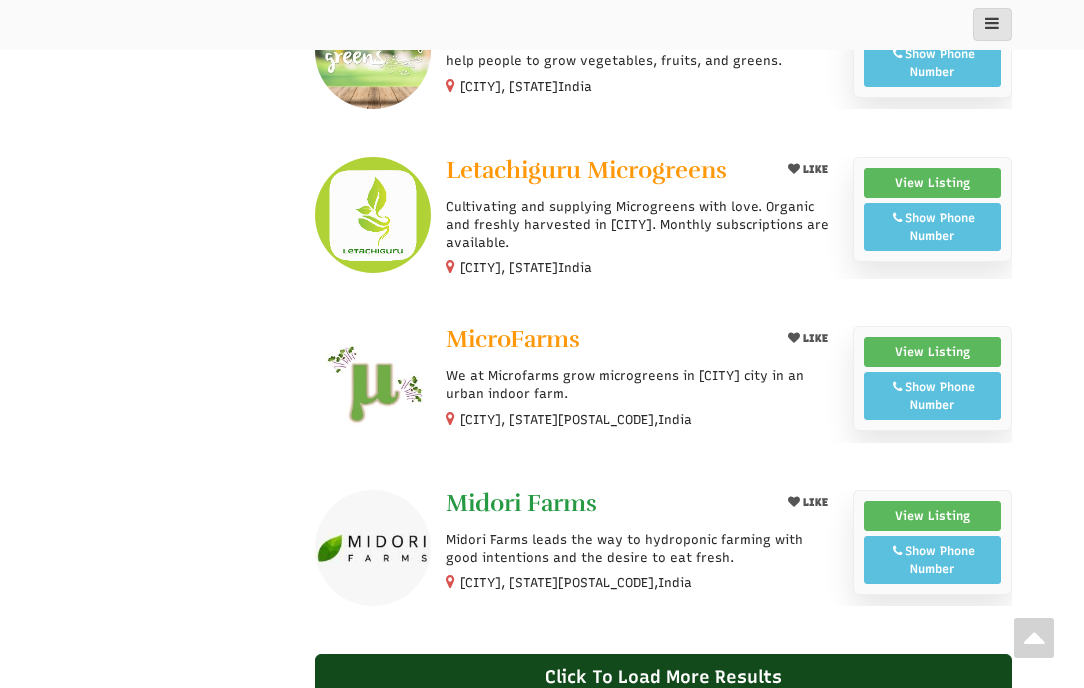 drag, startPoint x: 439, startPoint y: 464, endPoint x: 626, endPoint y: 458, distance: 187.09624 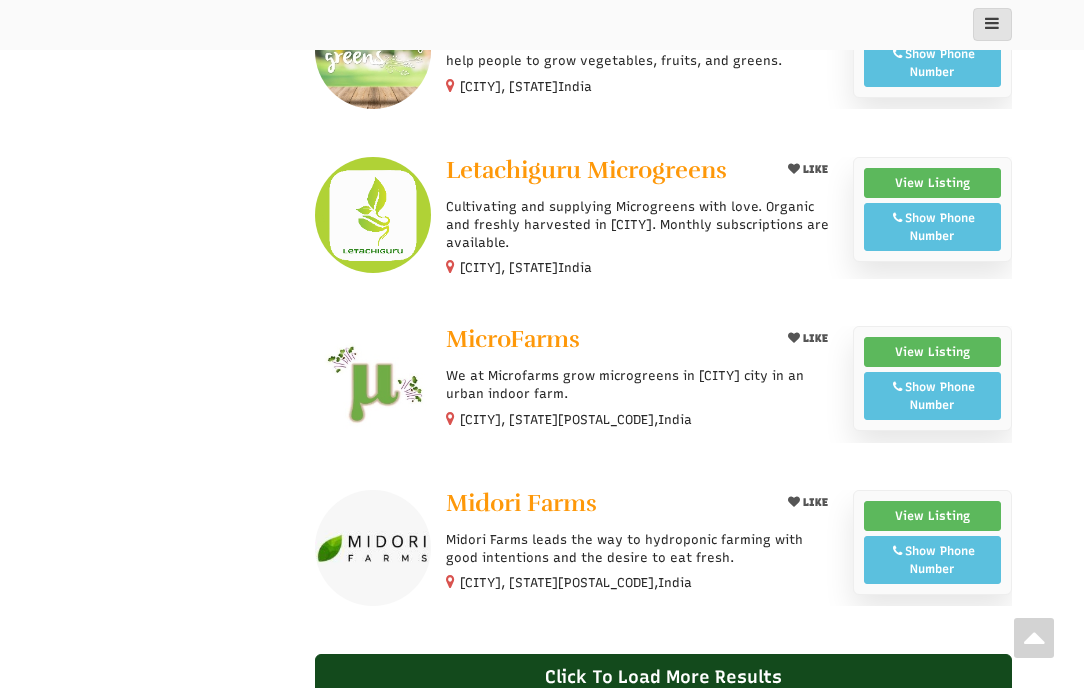 copy on "Midori Farms" 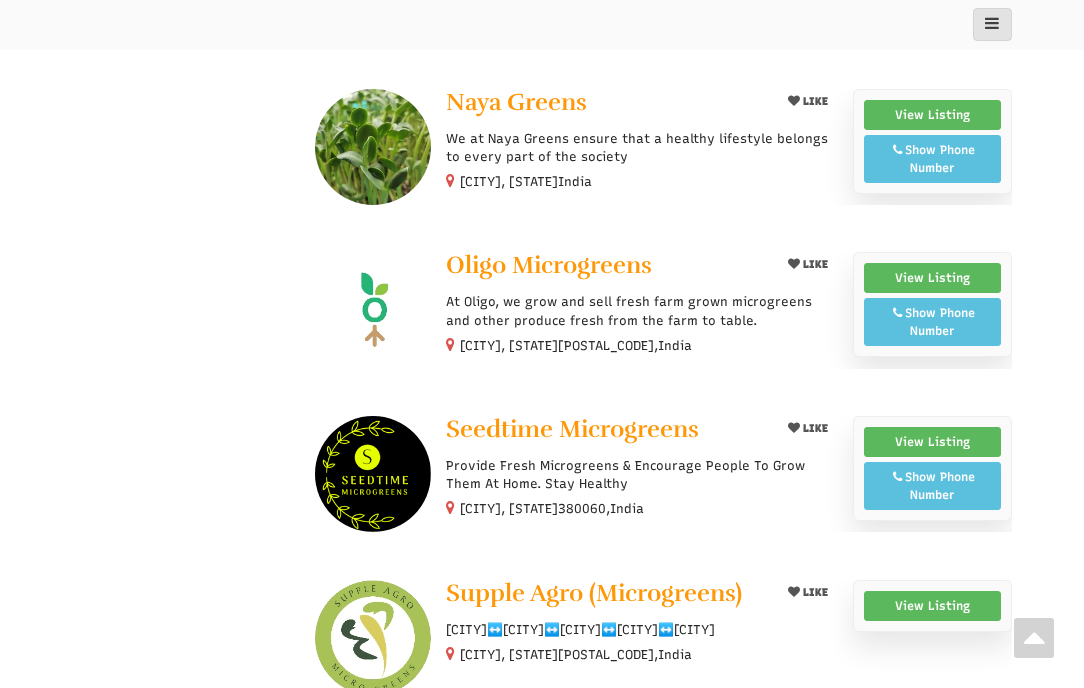 scroll, scrollTop: 5000, scrollLeft: 0, axis: vertical 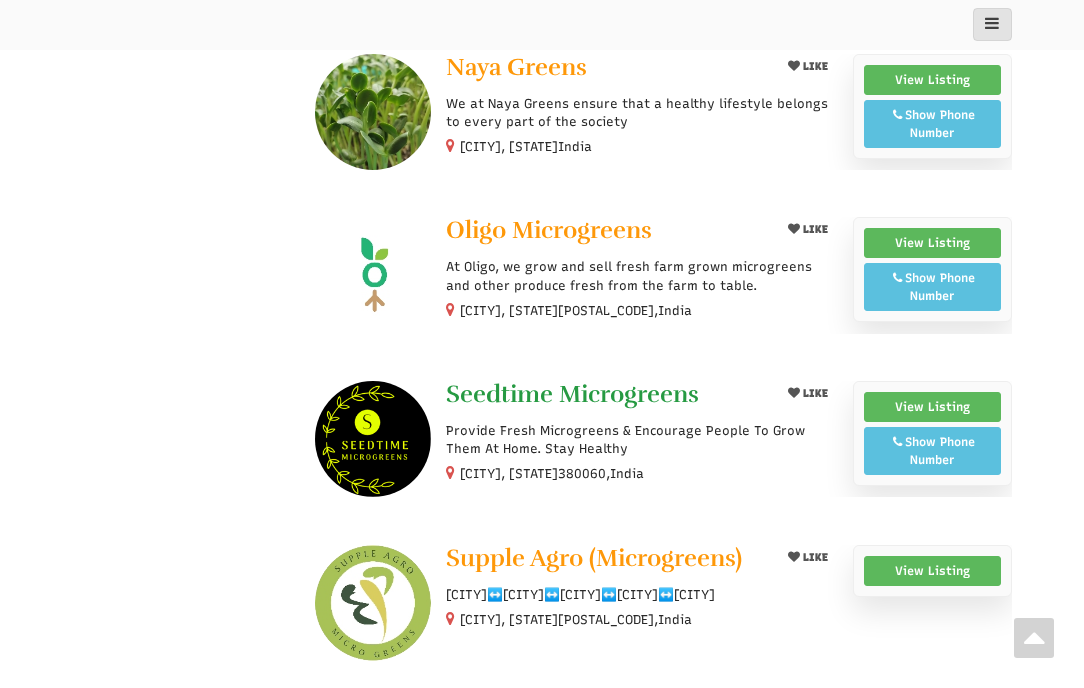 drag, startPoint x: 448, startPoint y: 346, endPoint x: 729, endPoint y: 335, distance: 281.2152 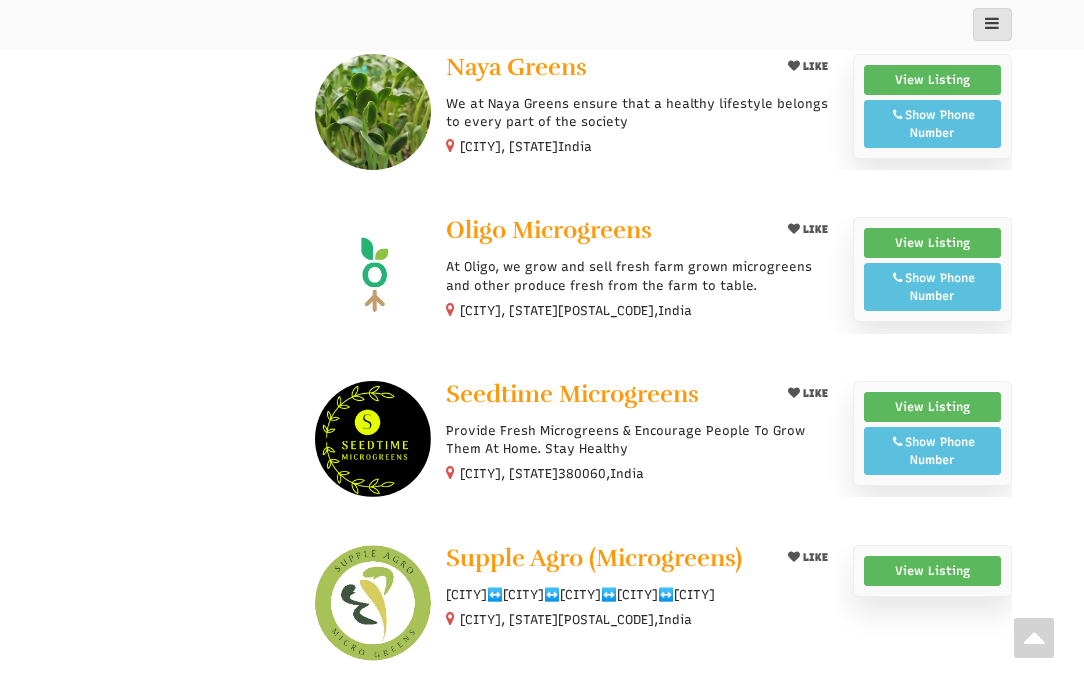 copy on "Seedtime Microgreens" 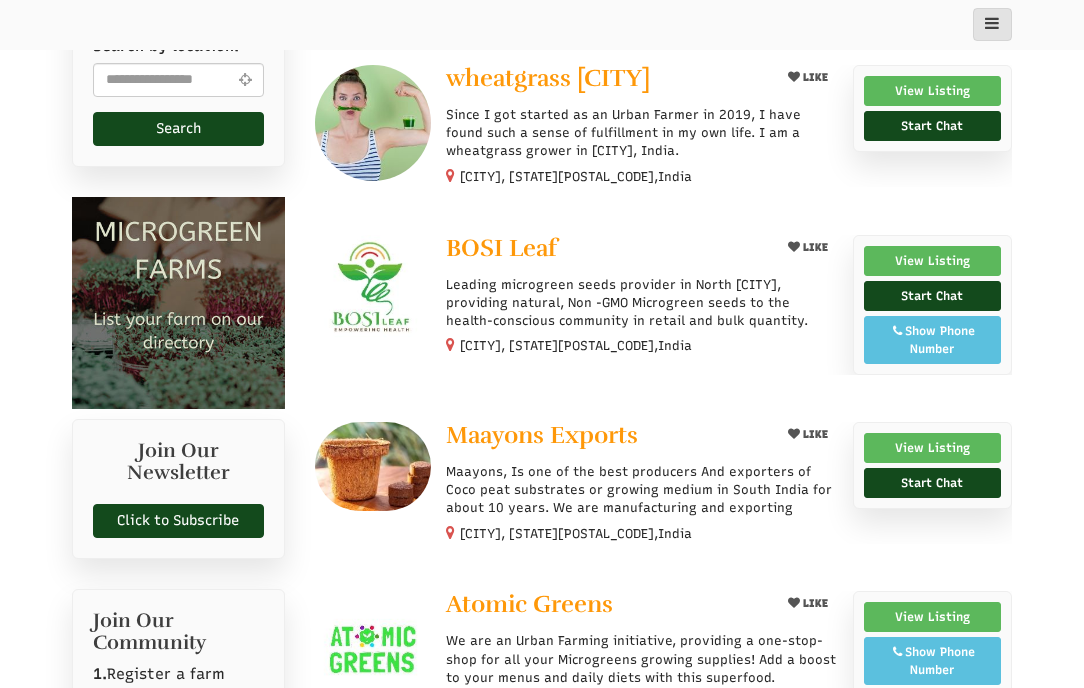 scroll, scrollTop: 500, scrollLeft: 0, axis: vertical 